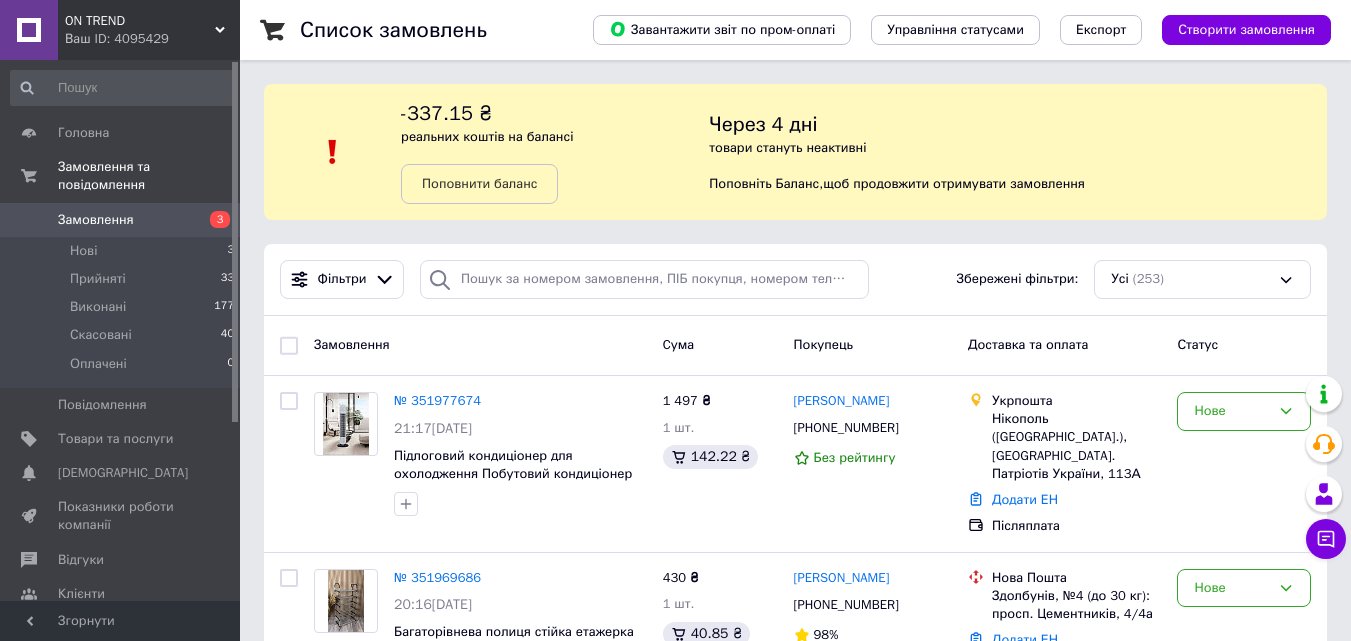 scroll, scrollTop: 0, scrollLeft: 0, axis: both 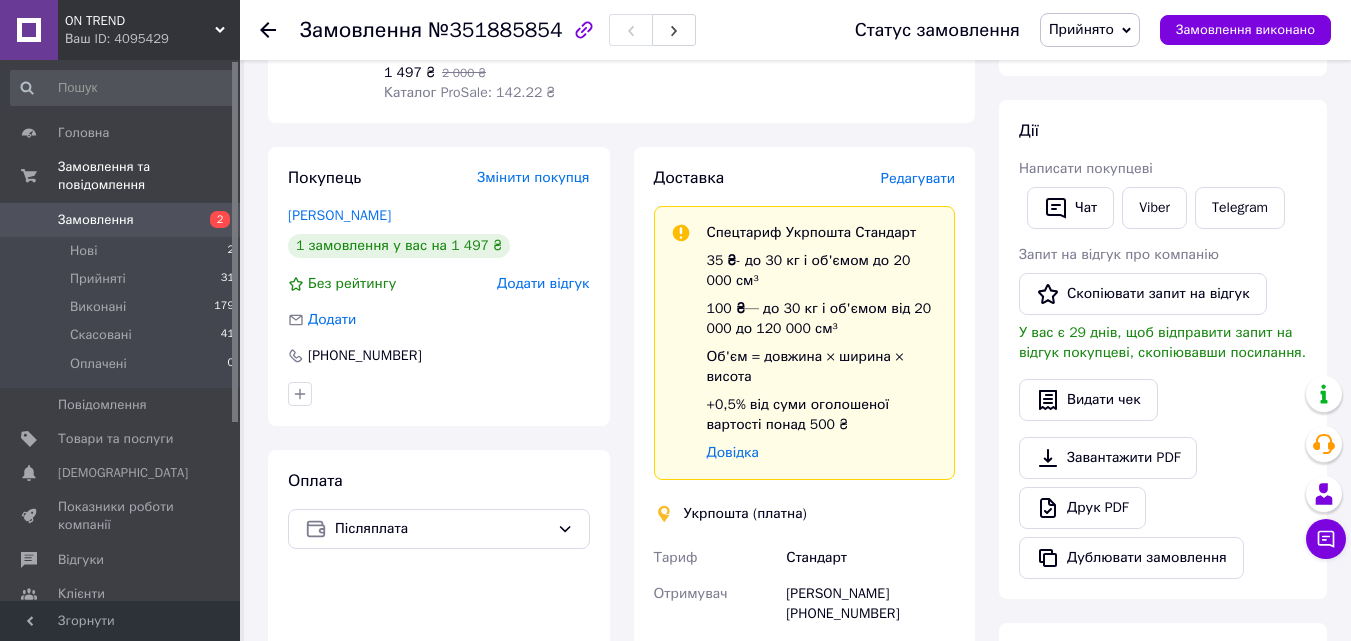 click on "Редагувати" at bounding box center (918, 178) 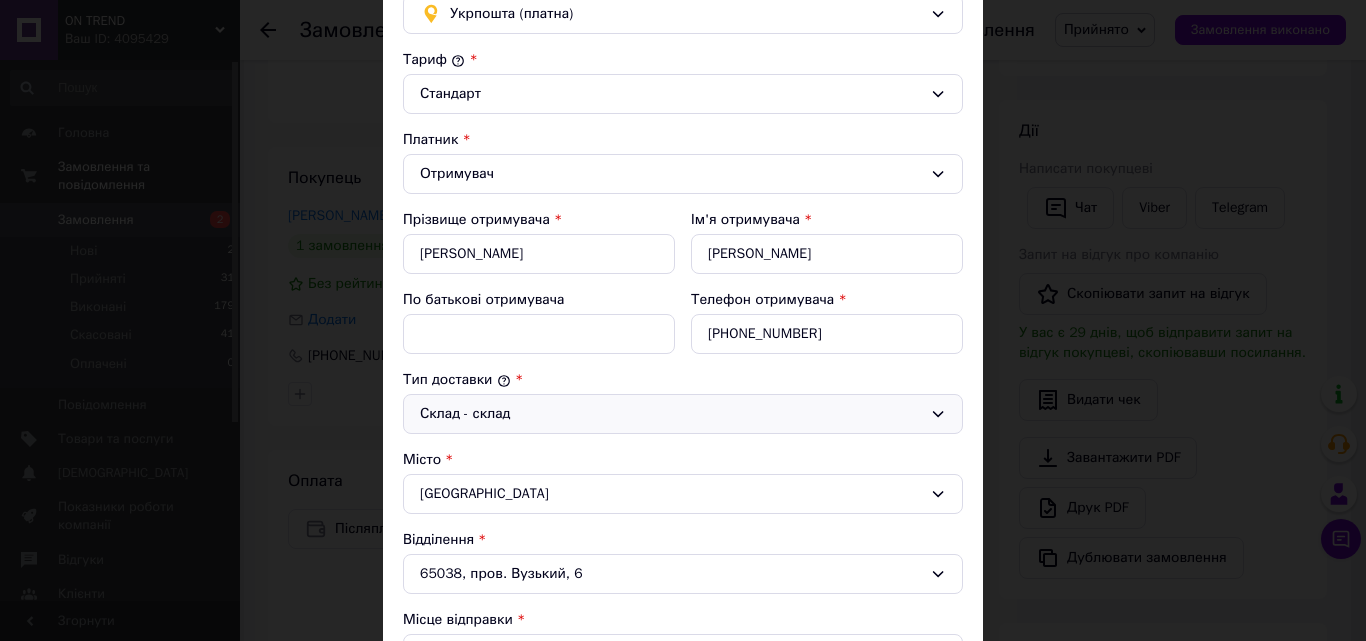 scroll, scrollTop: 0, scrollLeft: 0, axis: both 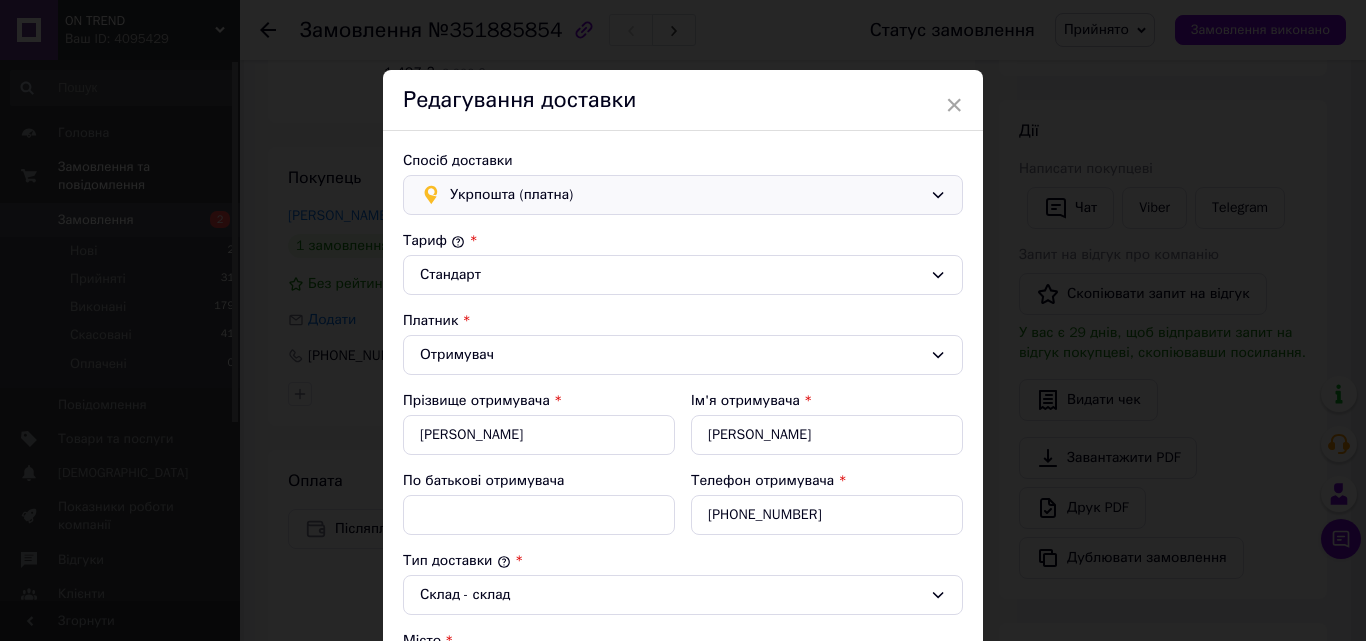 click on "Укрпошта (платна)" at bounding box center [686, 195] 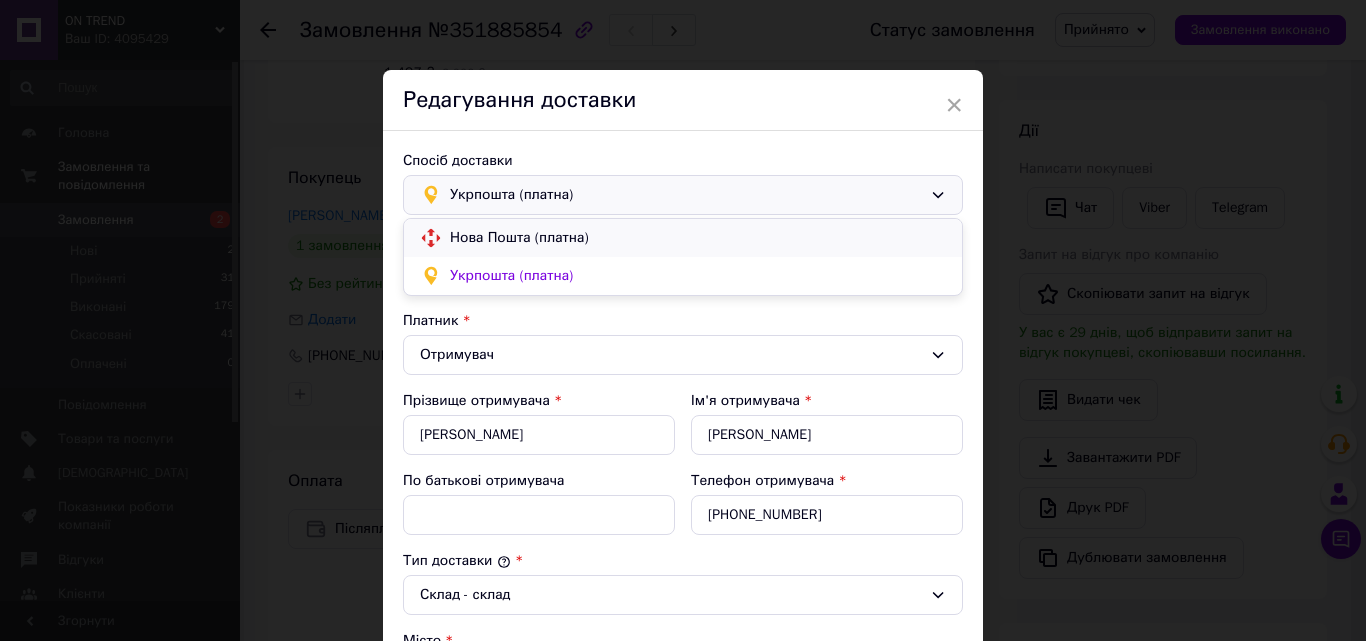 click on "Нова Пошта (платна)" at bounding box center [698, 238] 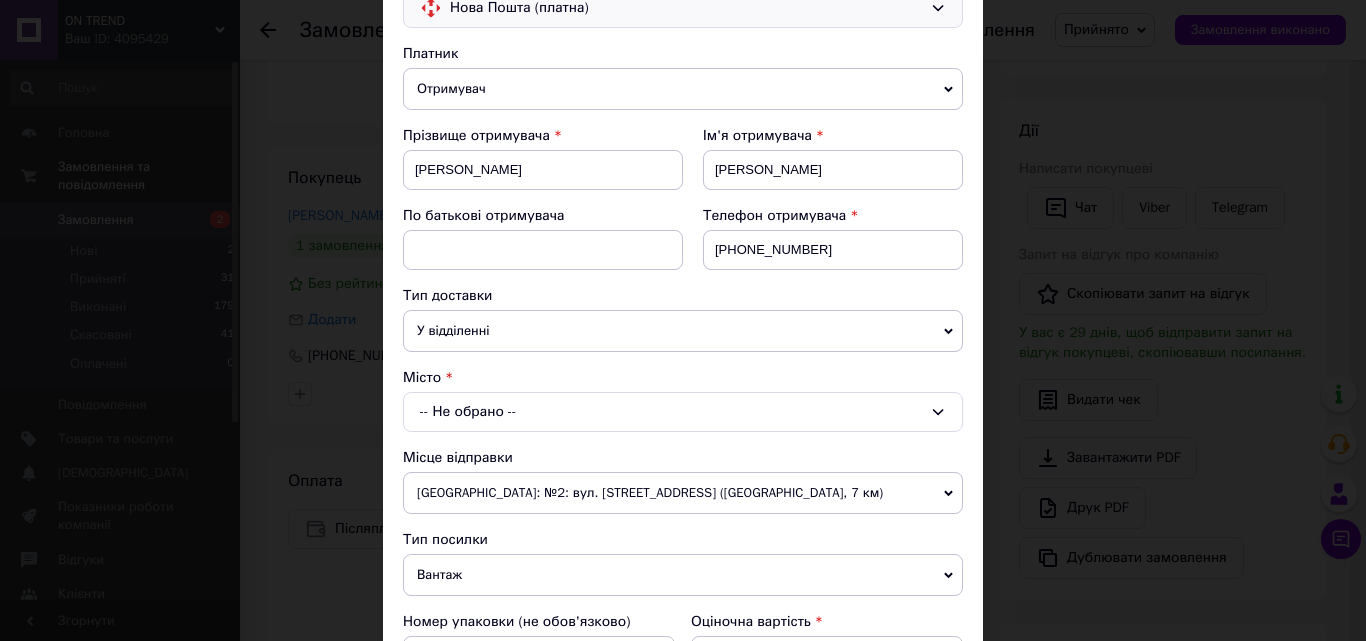 scroll, scrollTop: 300, scrollLeft: 0, axis: vertical 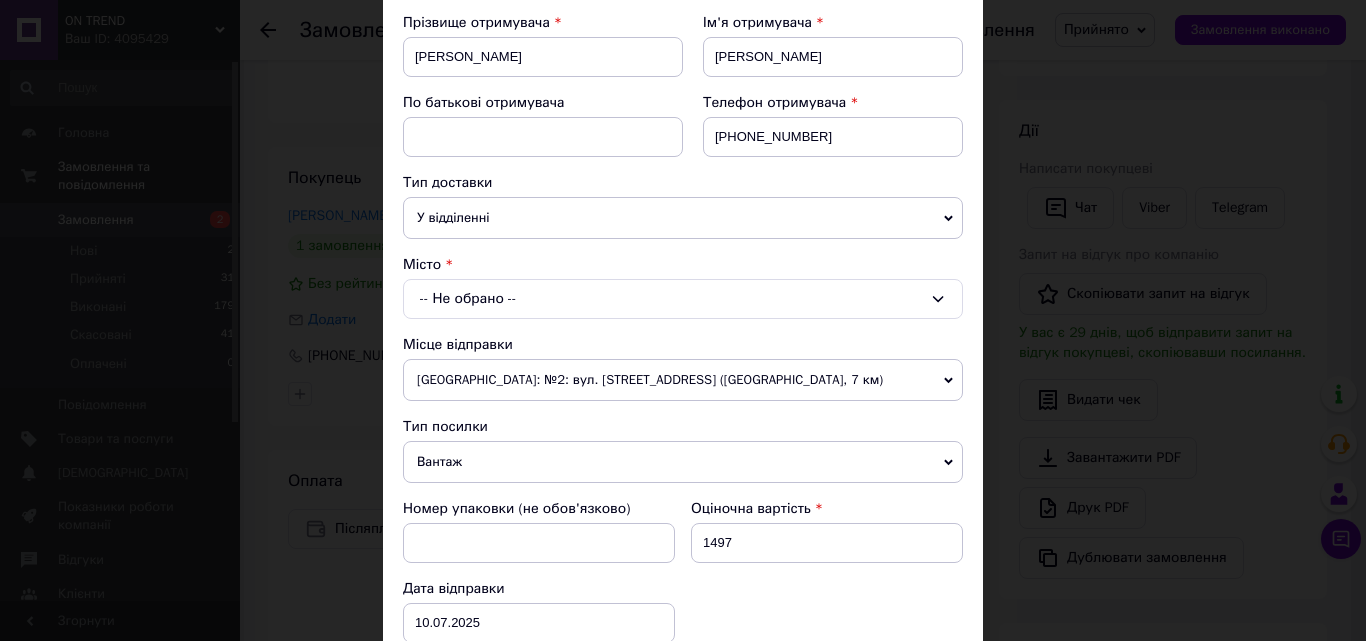 click on "-- Не обрано --" at bounding box center (683, 299) 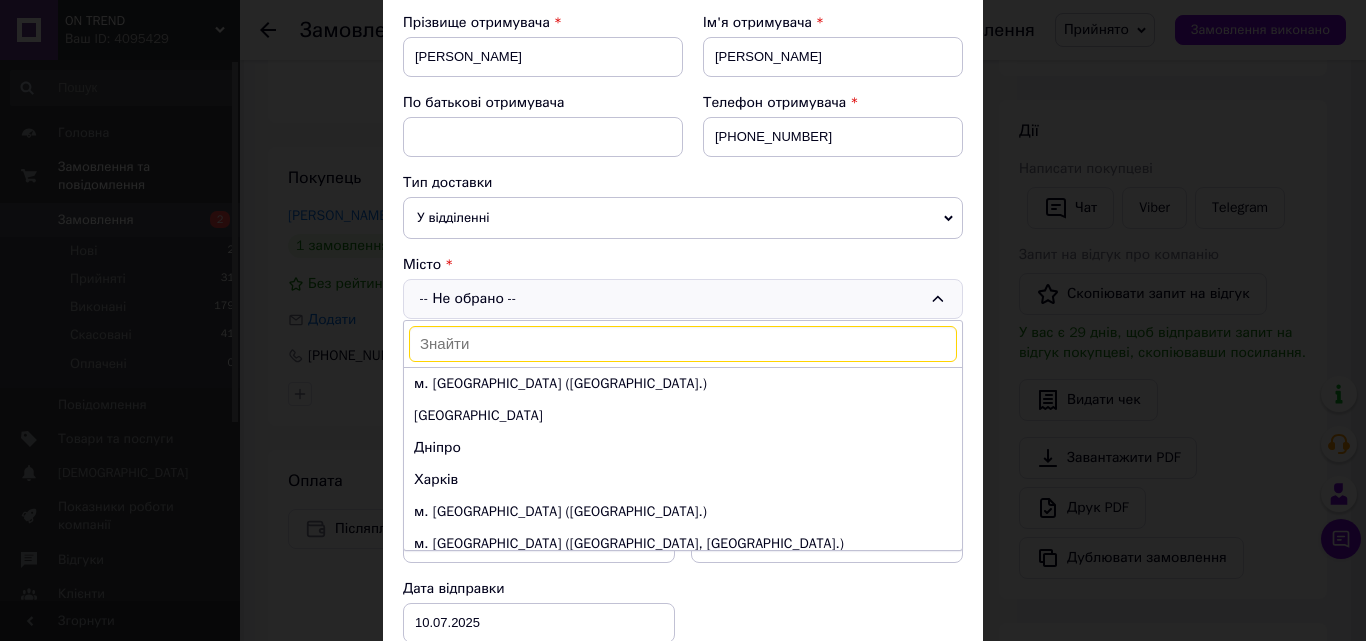 click at bounding box center [683, 344] 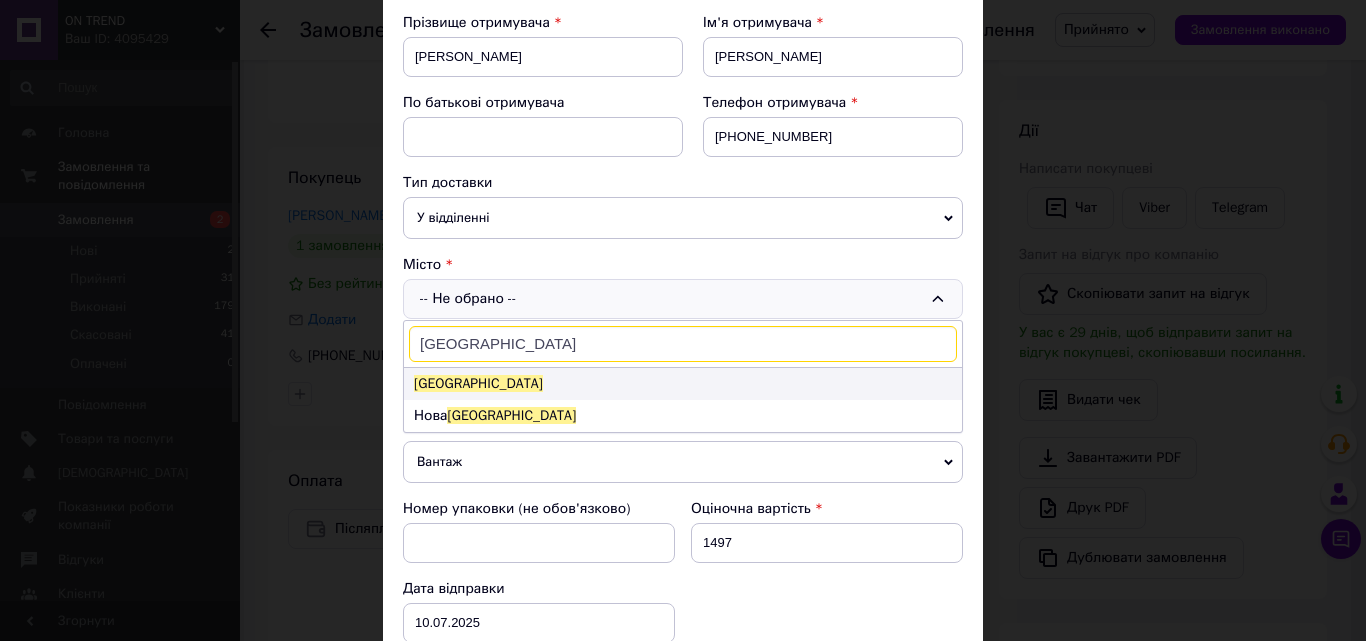 type on "Одеса" 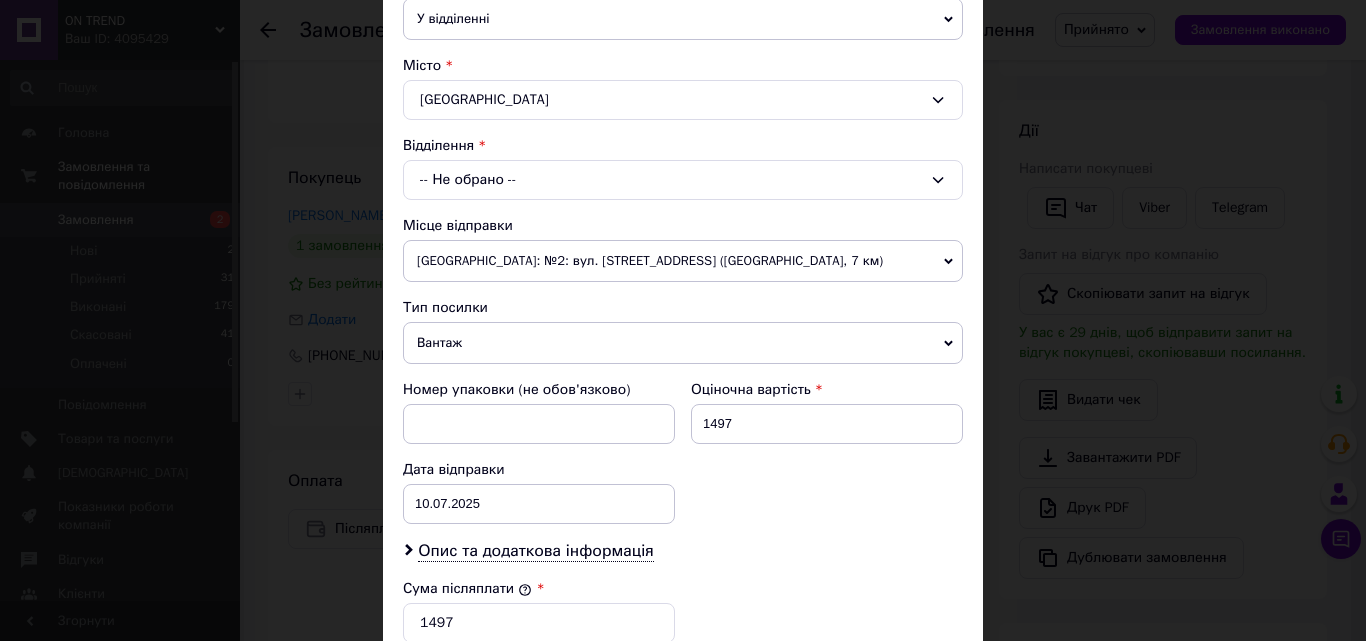 scroll, scrollTop: 500, scrollLeft: 0, axis: vertical 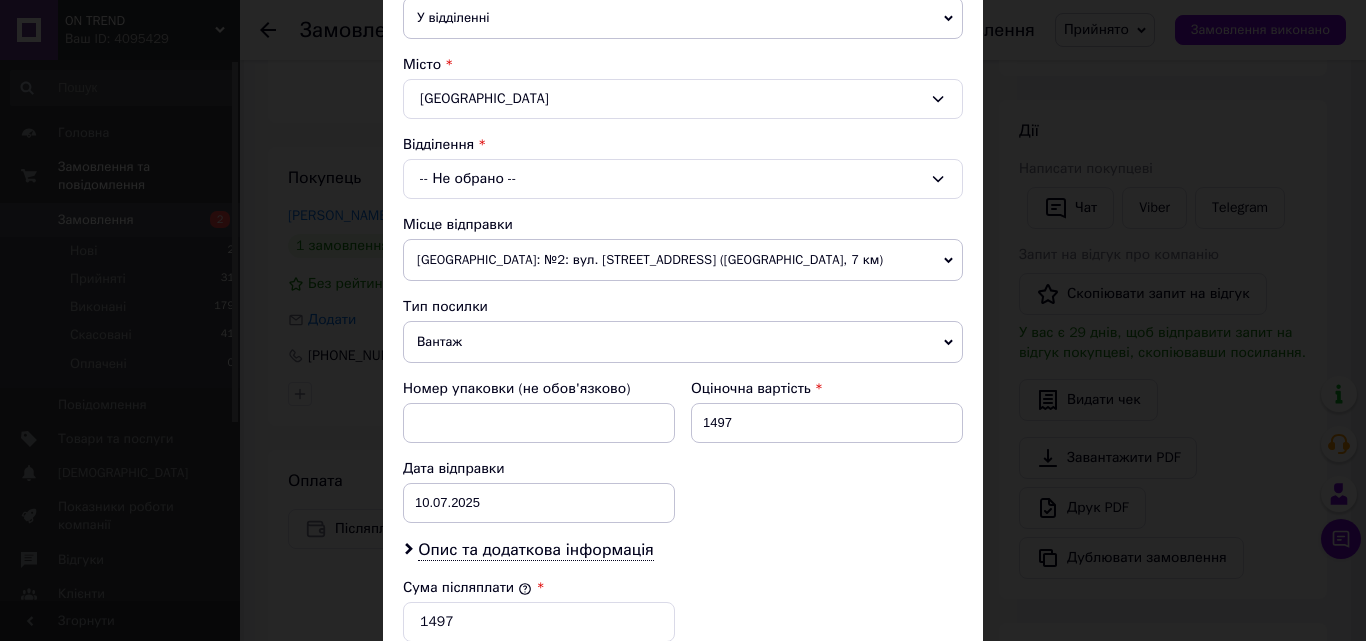 click on "Одеса: №2: вул. Базова, 16 (Промринок, 7 км)" at bounding box center (683, 260) 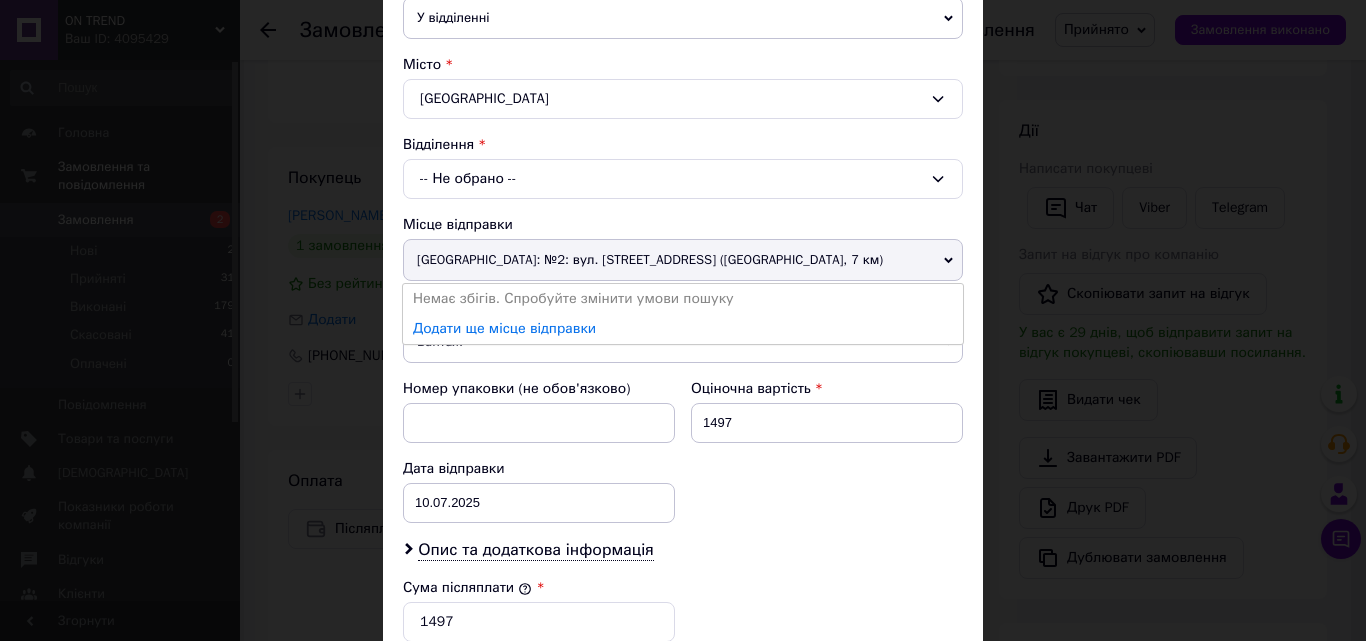 click on "Одеса: №2: вул. Базова, 16 (Промринок, 7 км)" at bounding box center (683, 260) 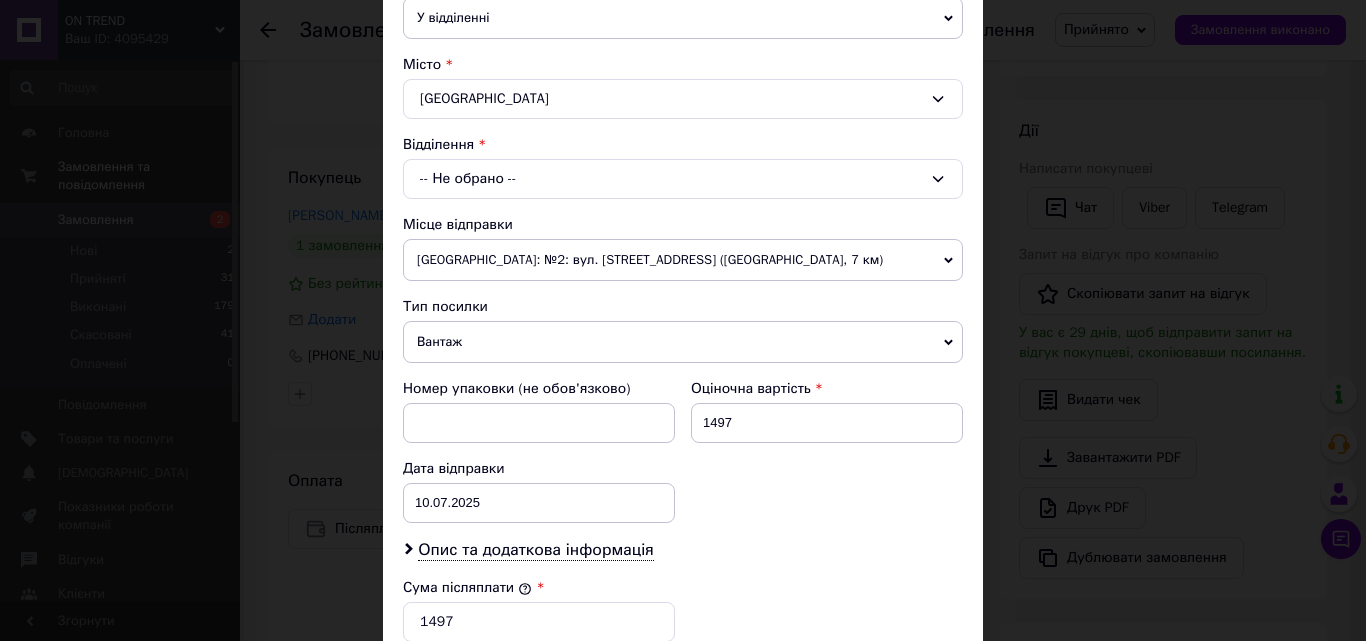 click on "-- Не обрано --" at bounding box center (683, 179) 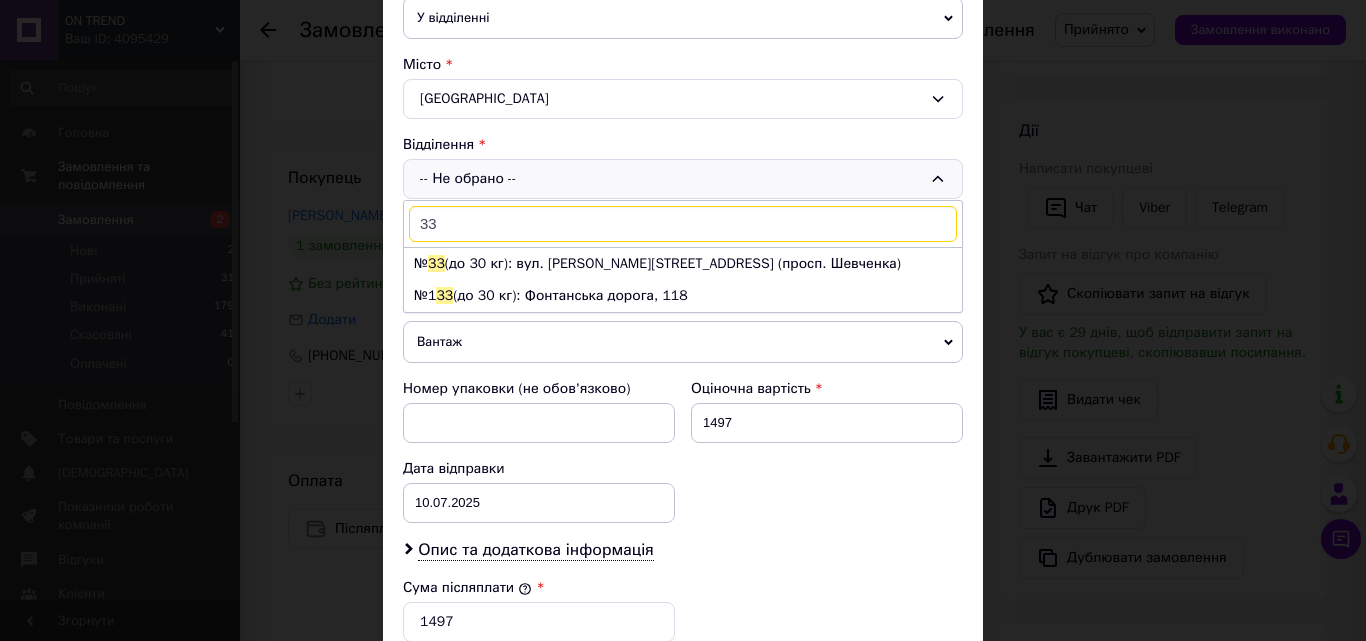 type on "3" 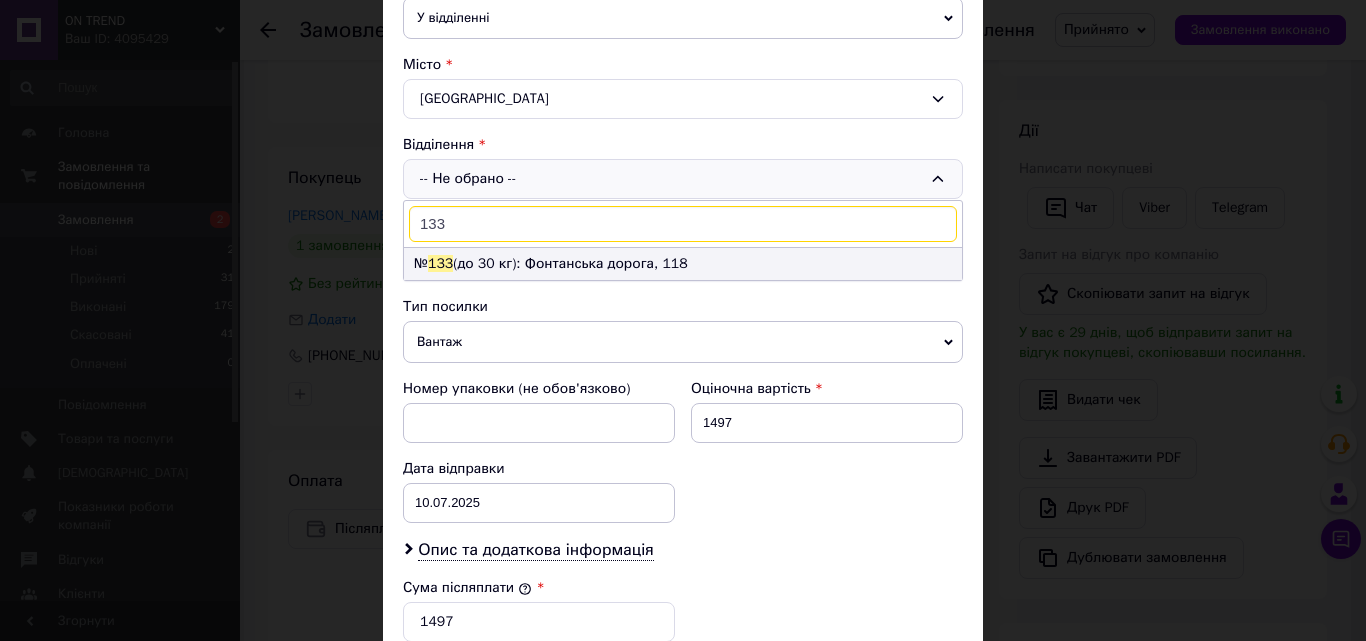 type on "133" 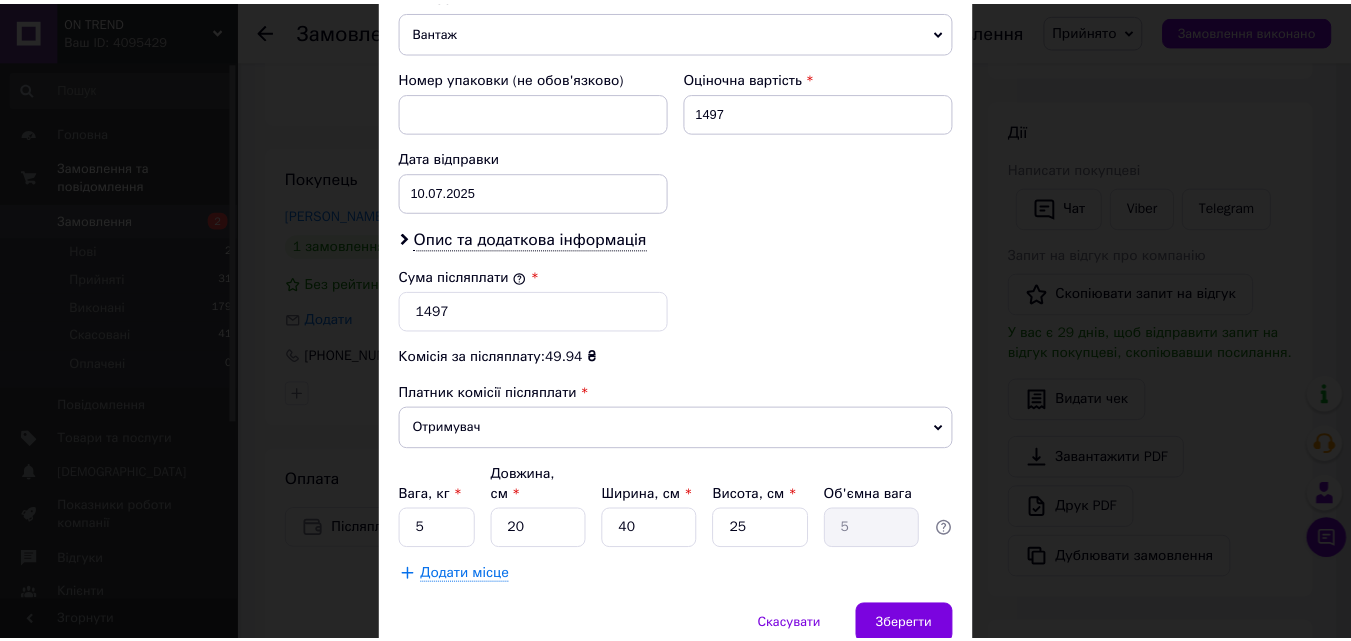 scroll, scrollTop: 885, scrollLeft: 0, axis: vertical 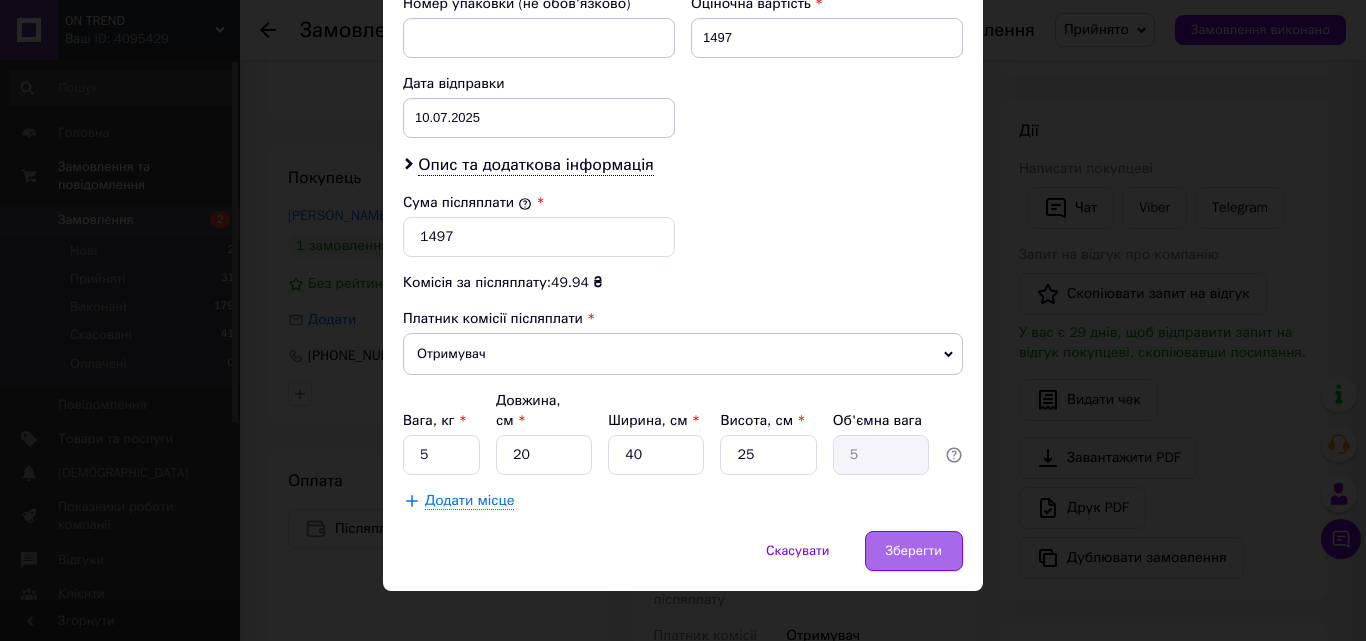 click on "Зберегти" at bounding box center [914, 551] 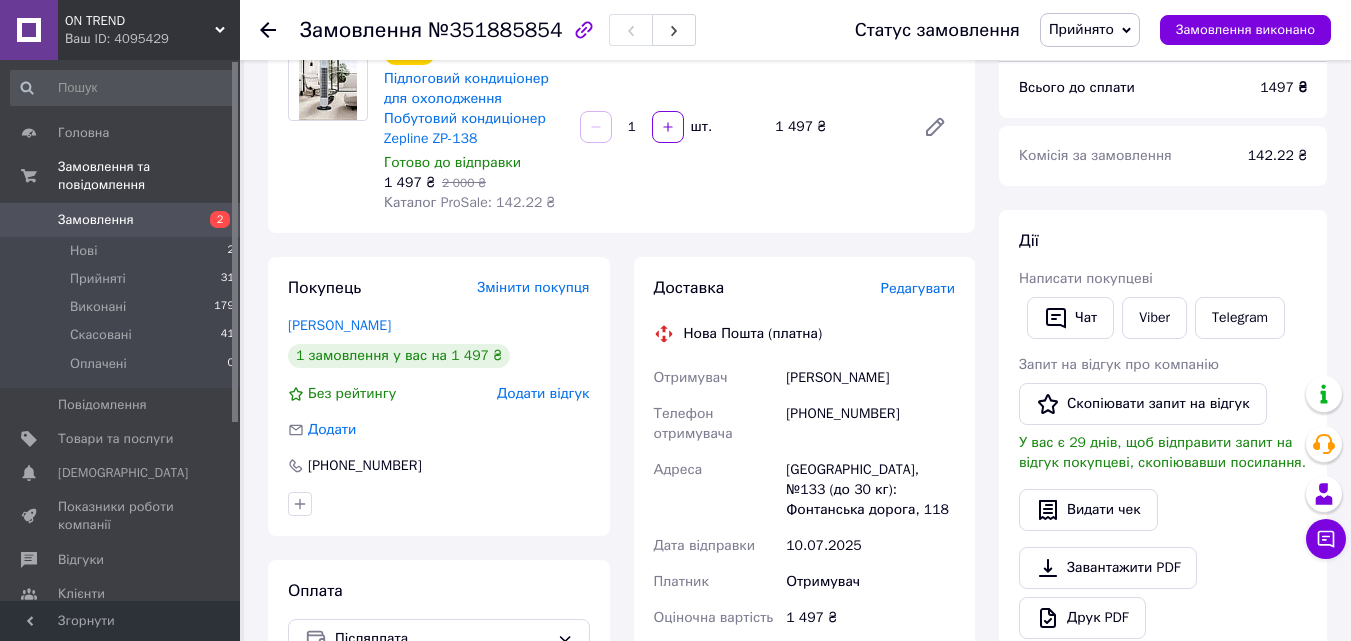 scroll, scrollTop: 0, scrollLeft: 0, axis: both 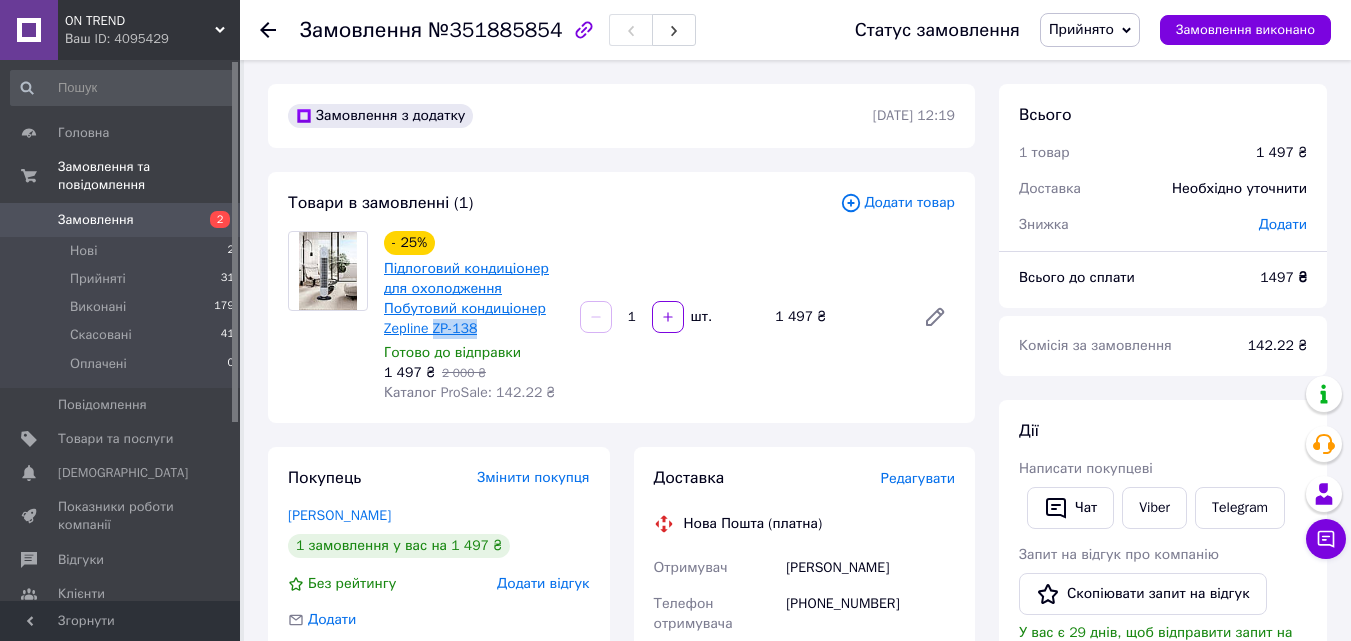 drag, startPoint x: 494, startPoint y: 330, endPoint x: 437, endPoint y: 329, distance: 57.00877 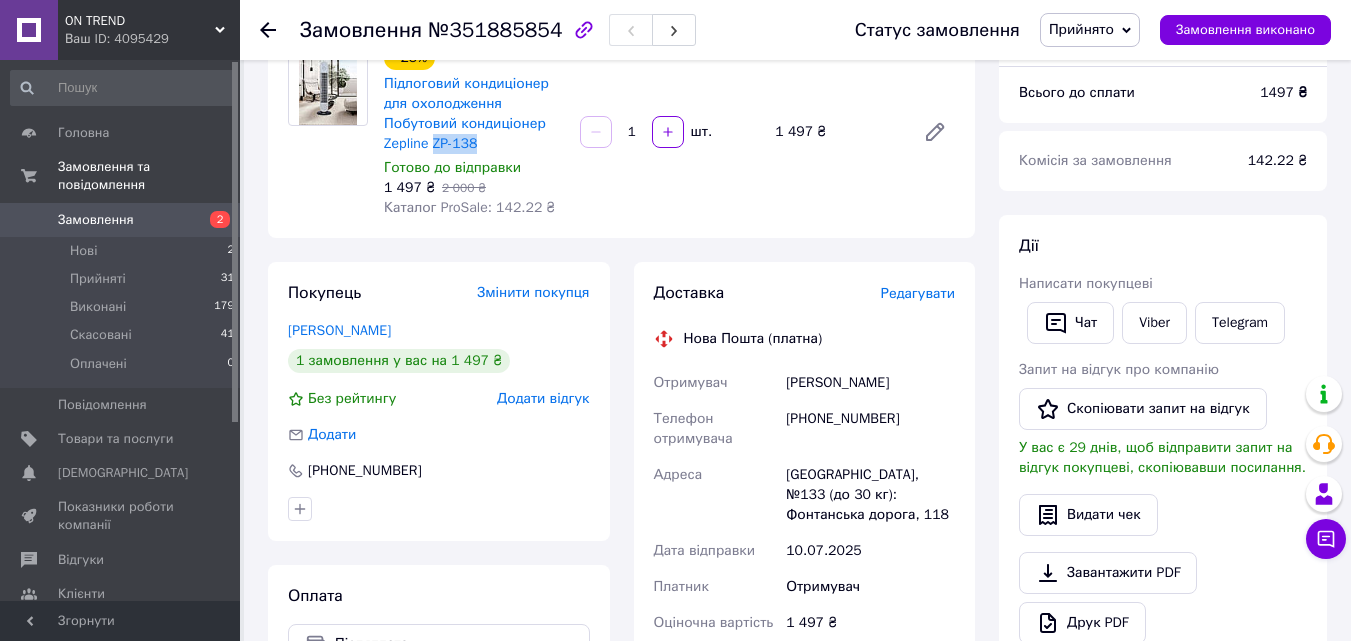 scroll, scrollTop: 400, scrollLeft: 0, axis: vertical 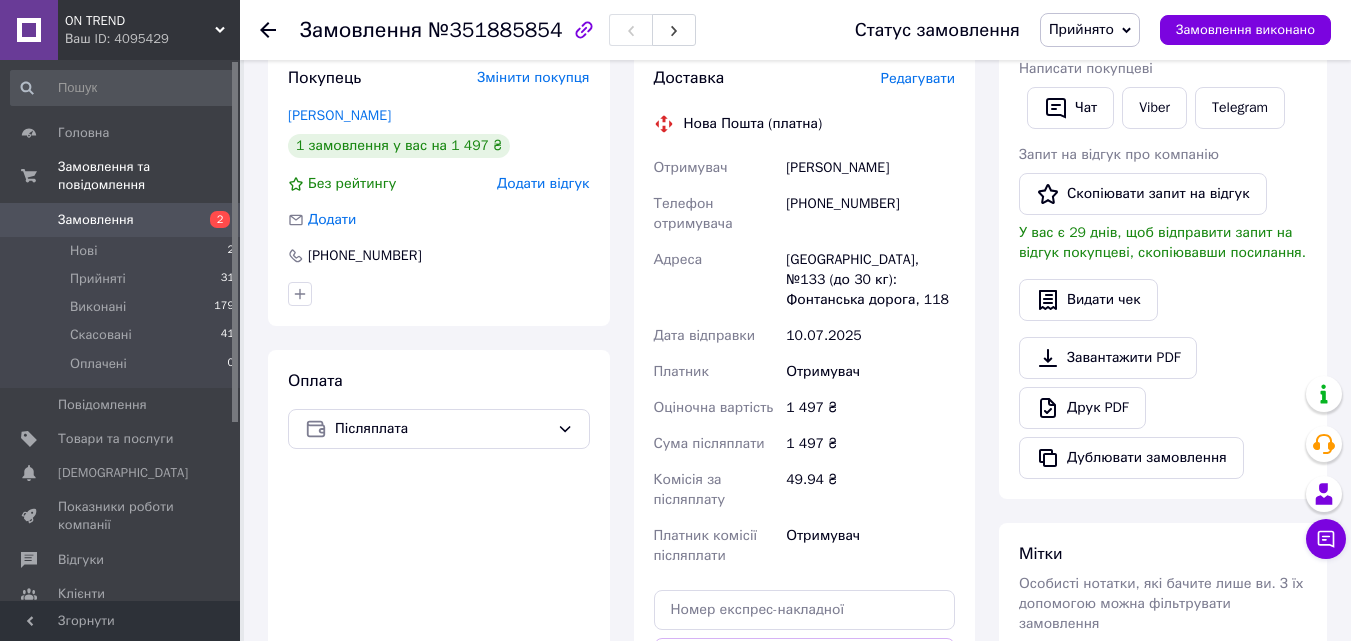 drag, startPoint x: 784, startPoint y: 169, endPoint x: 932, endPoint y: 167, distance: 148.01352 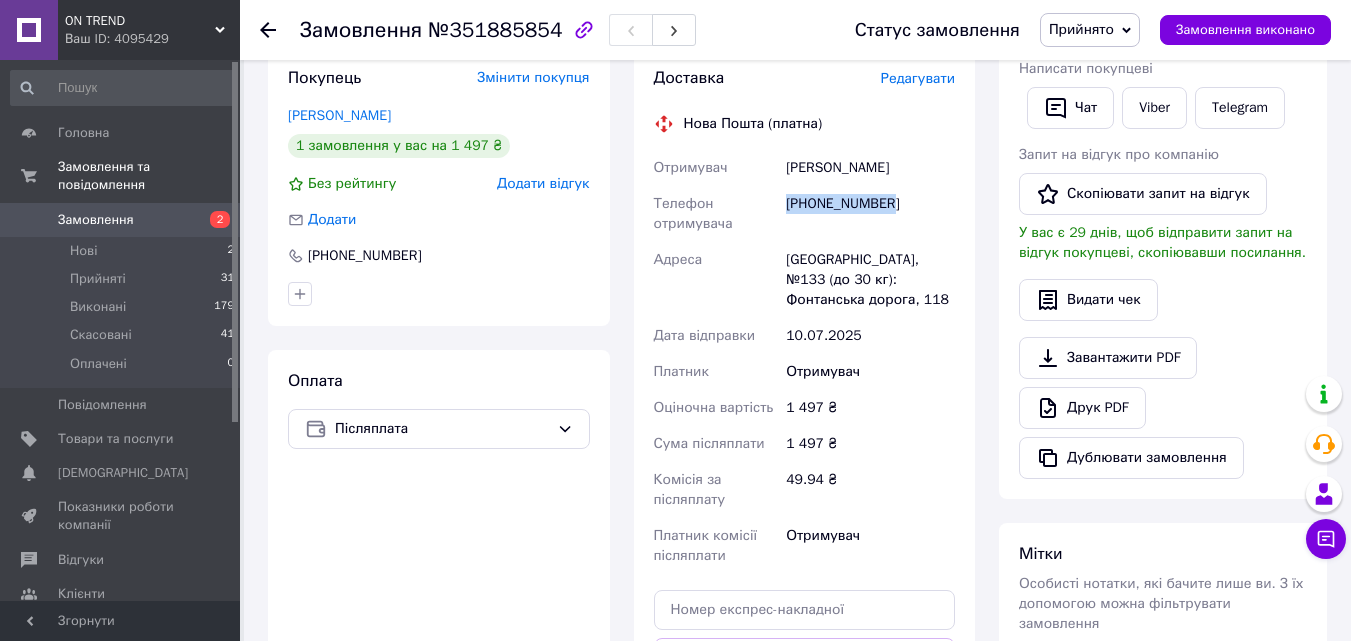 drag, startPoint x: 788, startPoint y: 204, endPoint x: 920, endPoint y: 214, distance: 132.37825 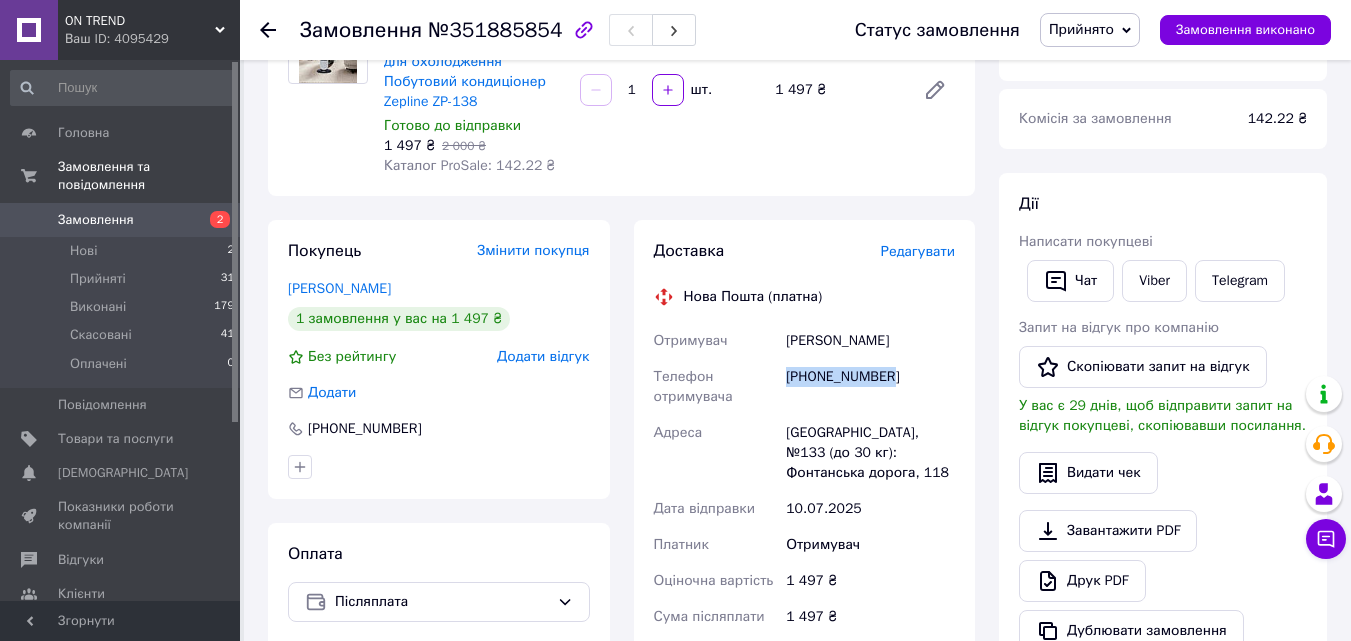 scroll, scrollTop: 0, scrollLeft: 0, axis: both 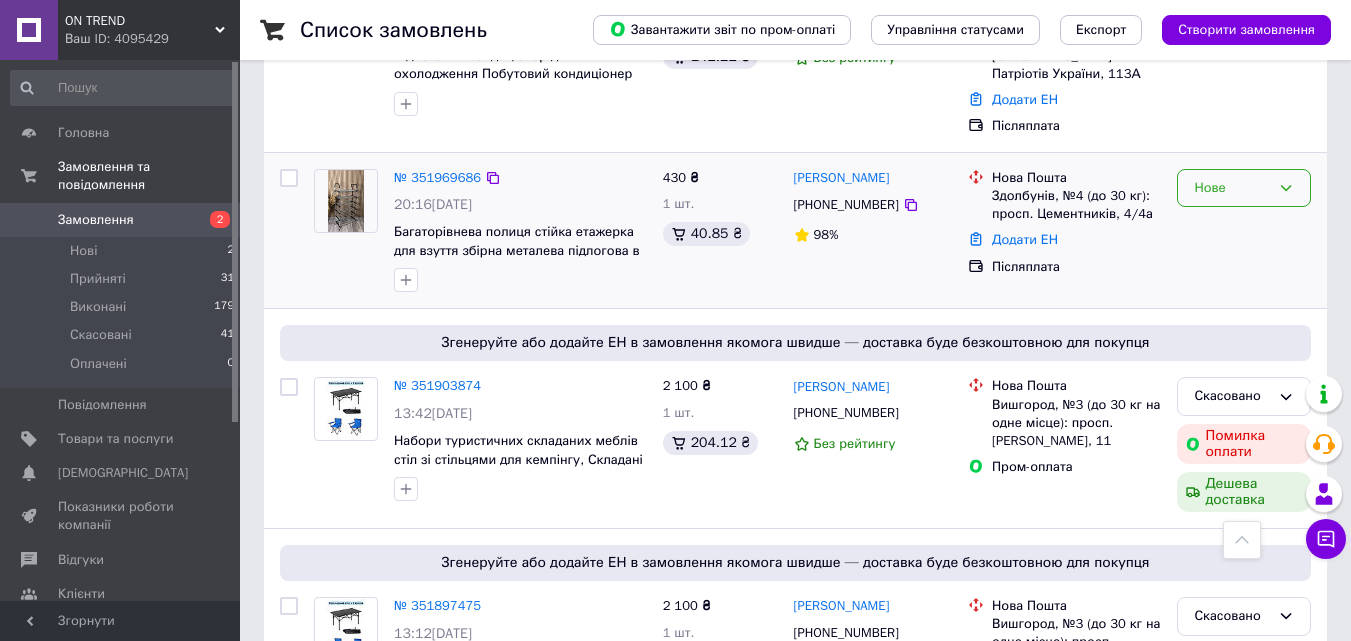 click on "Нове" at bounding box center (1232, 188) 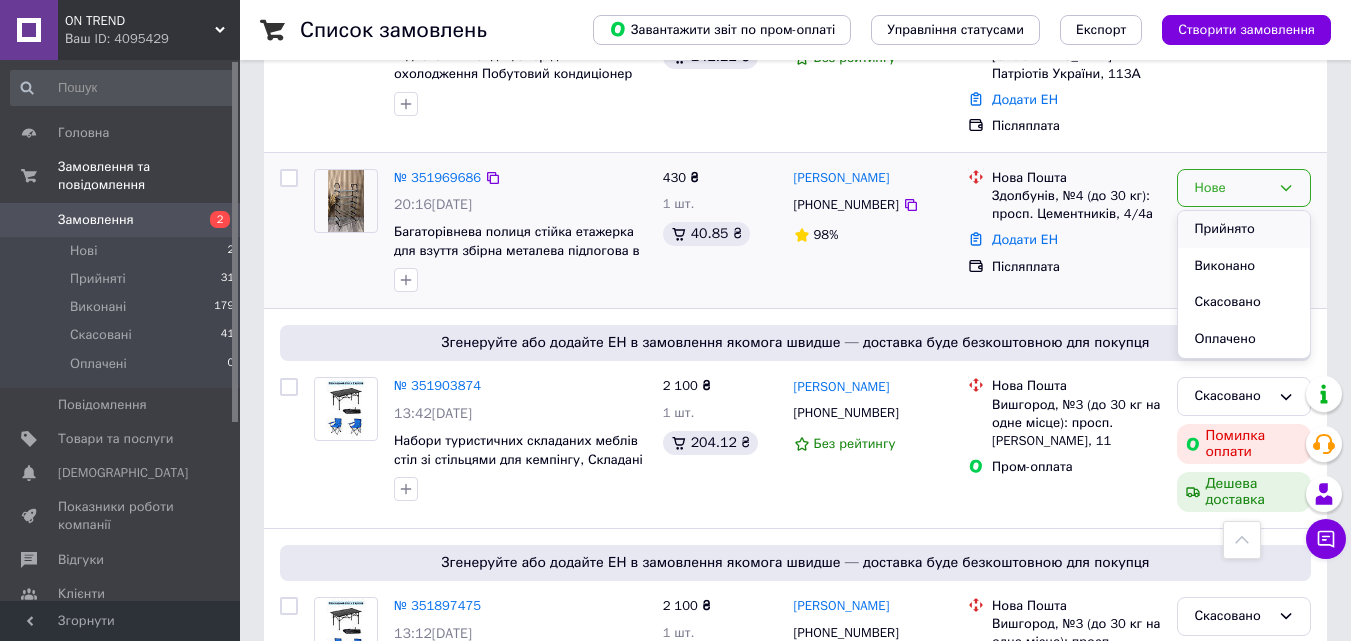 click on "Прийнято" at bounding box center [1244, 229] 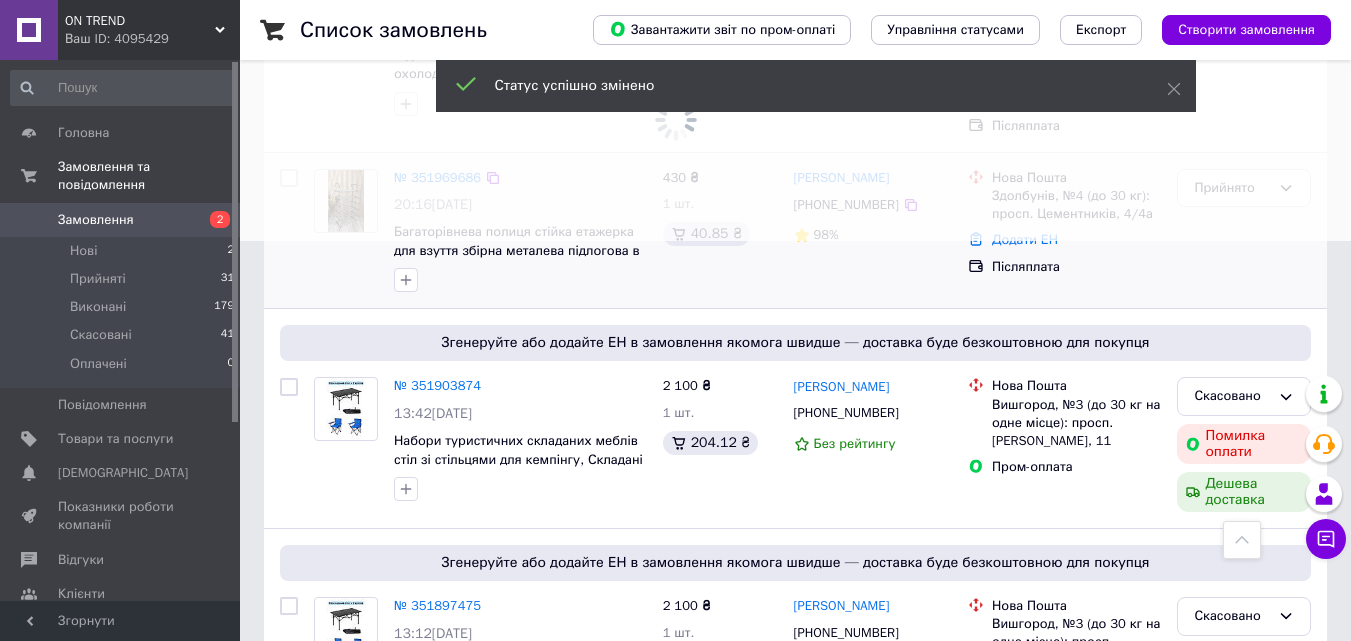 drag, startPoint x: 429, startPoint y: 173, endPoint x: 294, endPoint y: 116, distance: 146.5401 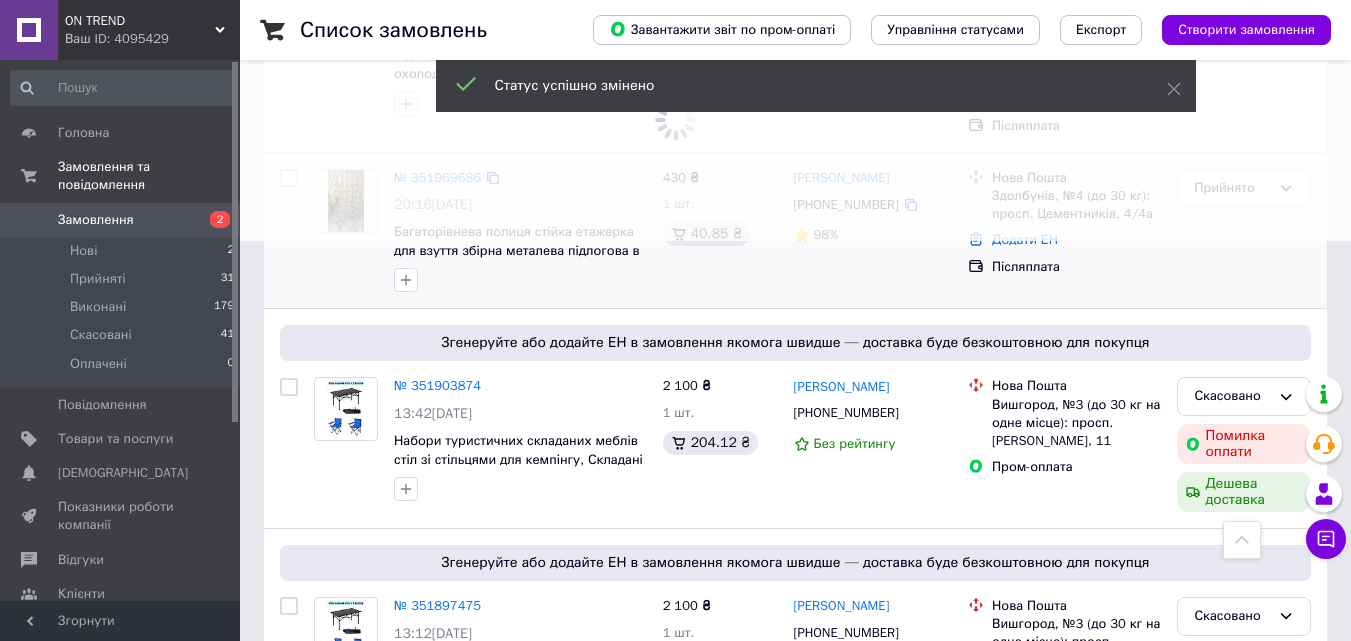 click at bounding box center (675, -80) 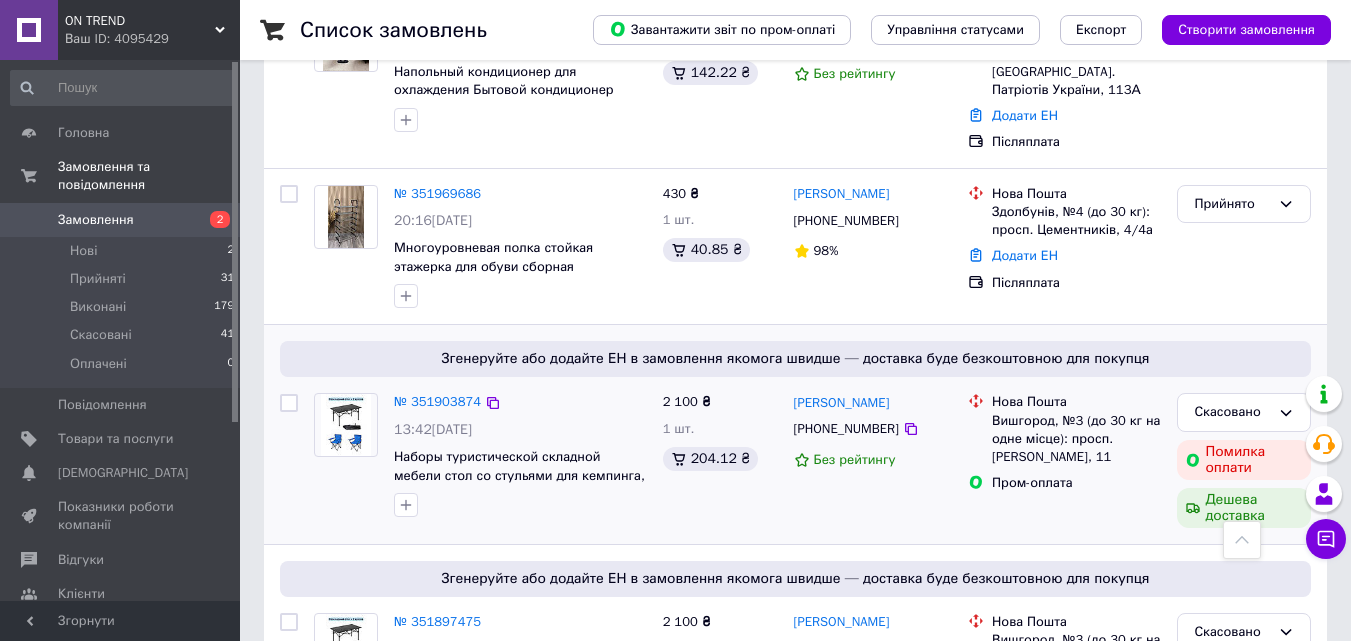 scroll, scrollTop: 100, scrollLeft: 0, axis: vertical 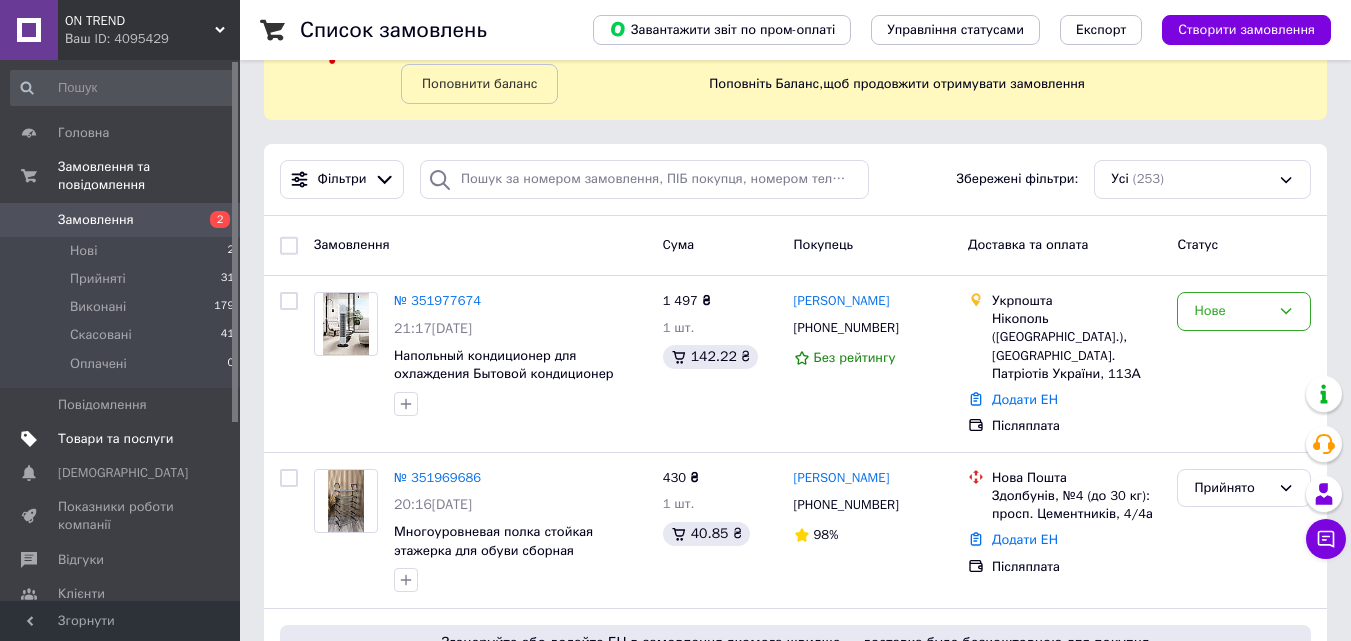 click on "Товари та послуги" at bounding box center [115, 439] 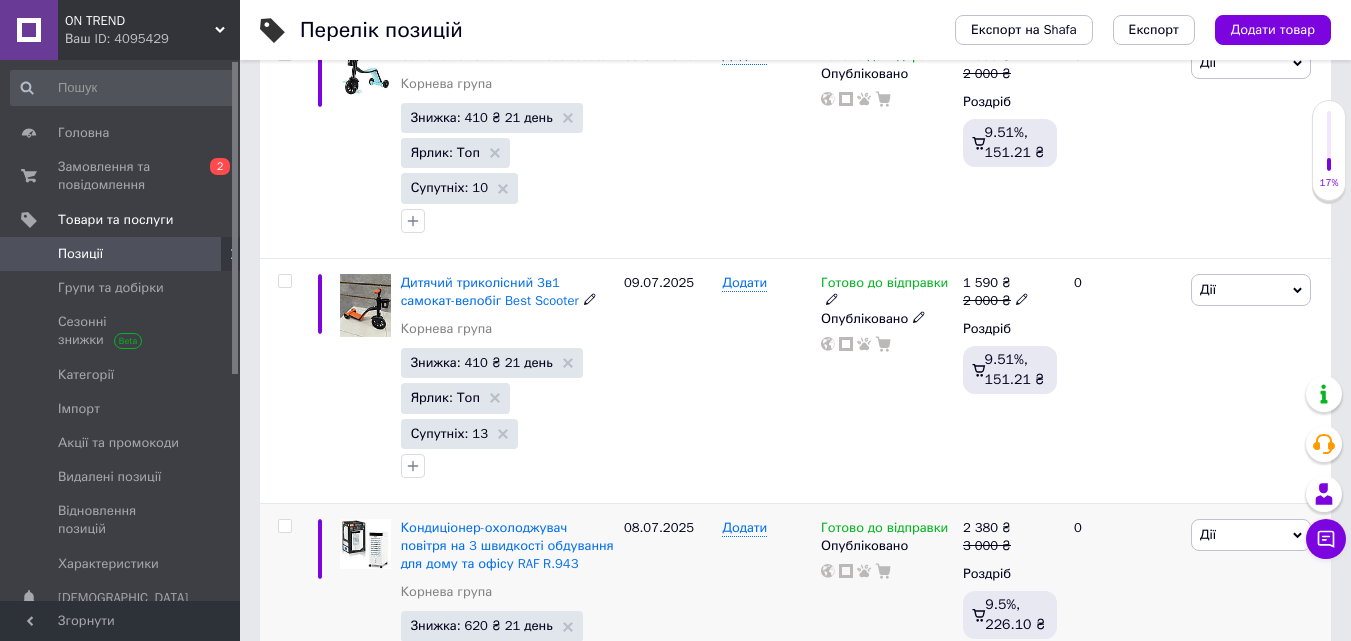 scroll, scrollTop: 800, scrollLeft: 0, axis: vertical 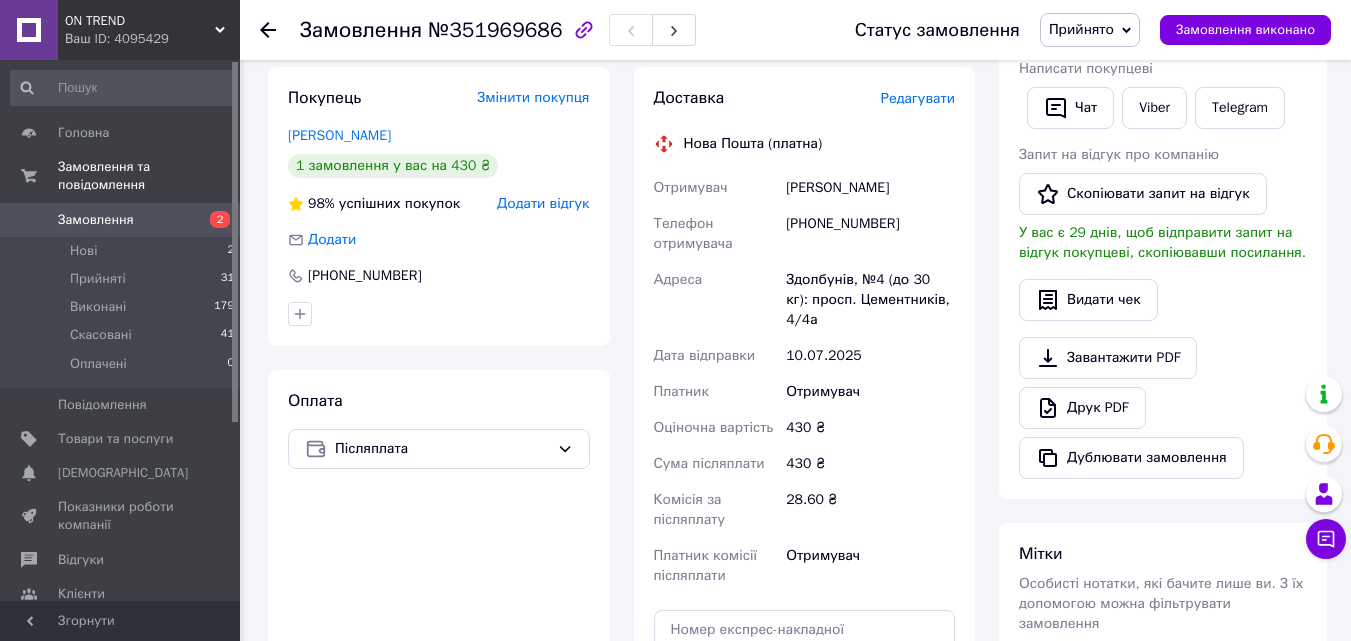 drag, startPoint x: 787, startPoint y: 187, endPoint x: 910, endPoint y: 192, distance: 123.101585 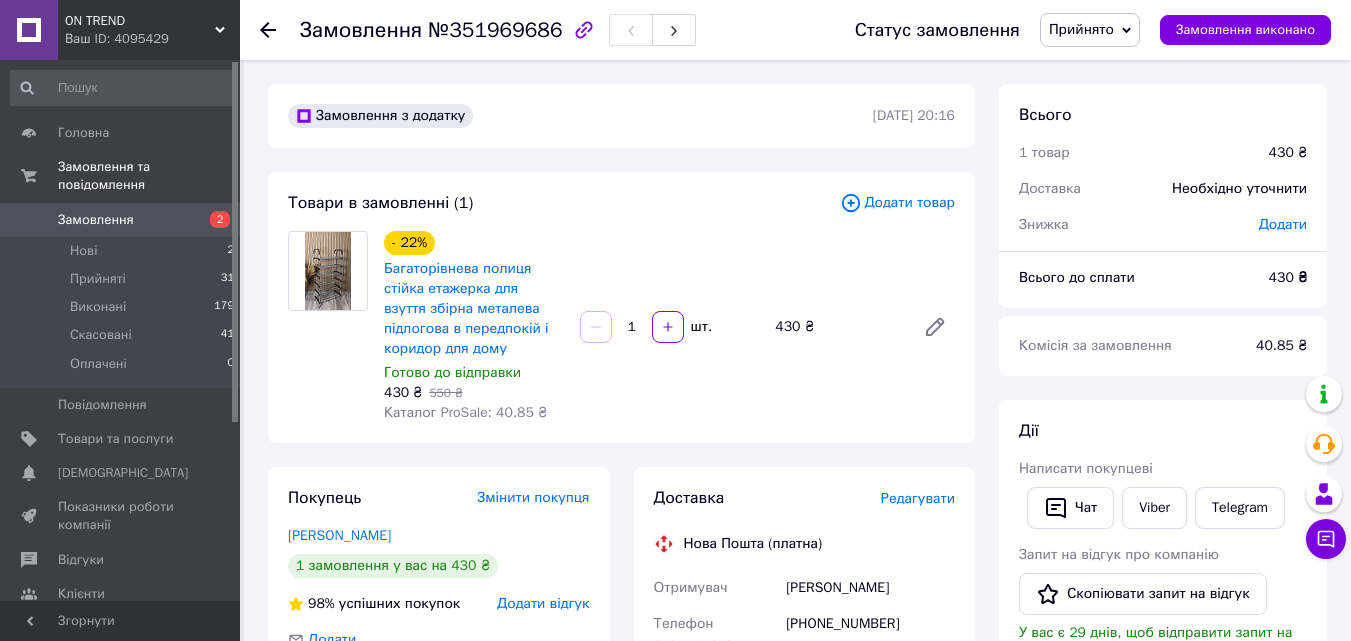 scroll, scrollTop: 300, scrollLeft: 0, axis: vertical 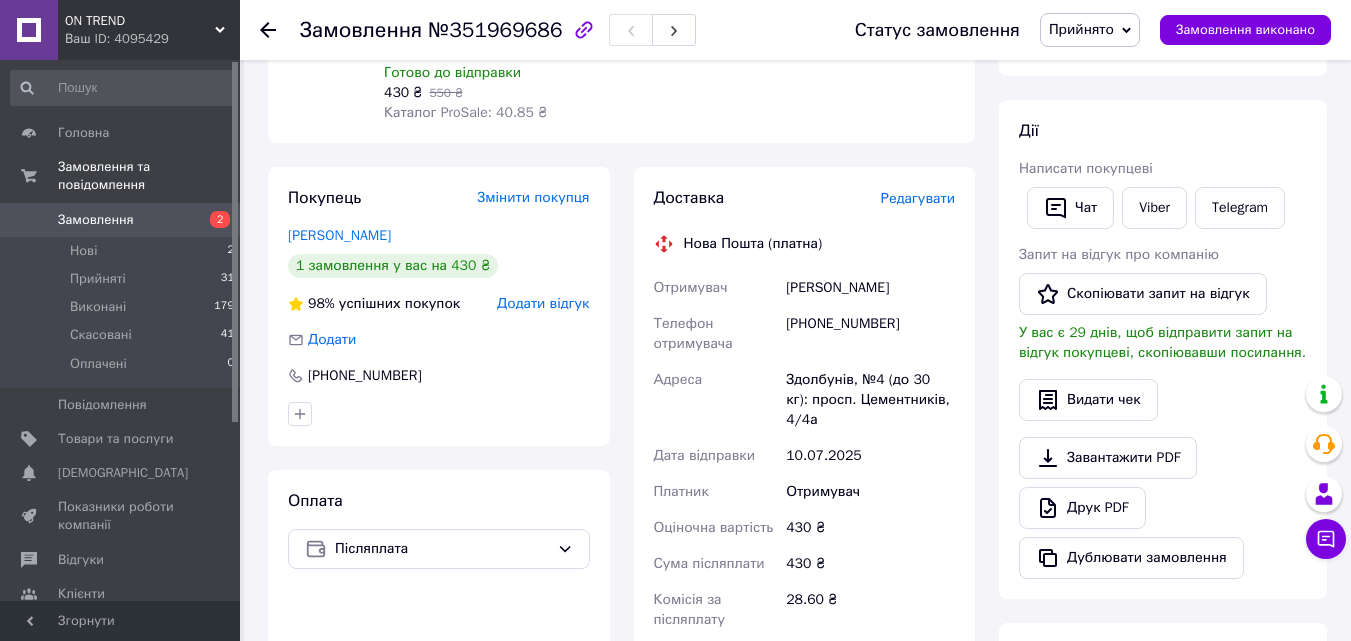 click on "[PERSON_NAME]" at bounding box center (870, 288) 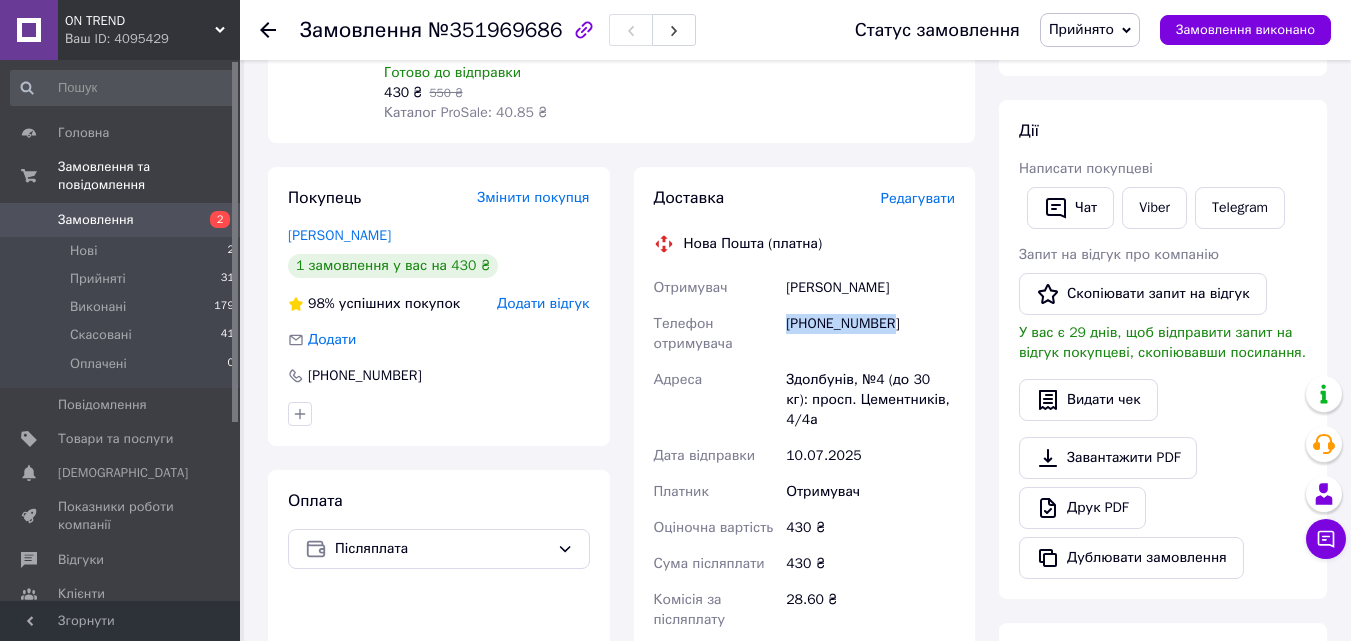 drag, startPoint x: 788, startPoint y: 326, endPoint x: 953, endPoint y: 312, distance: 165.59288 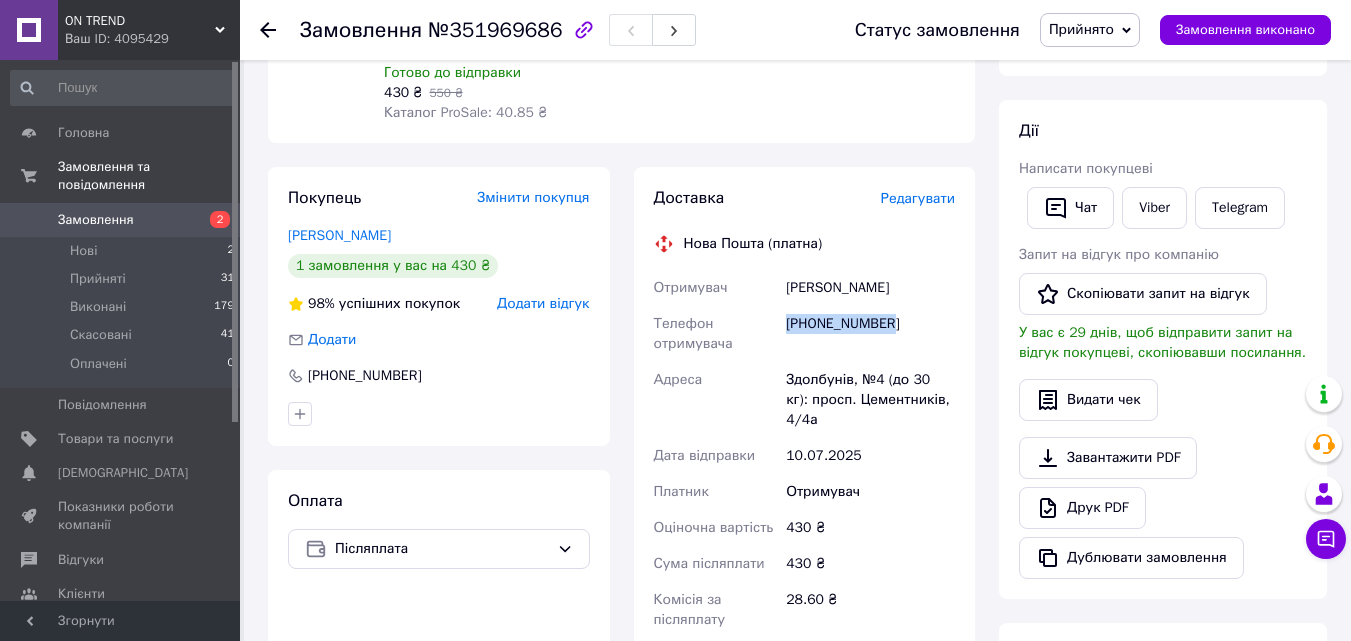copy on "+380987153533" 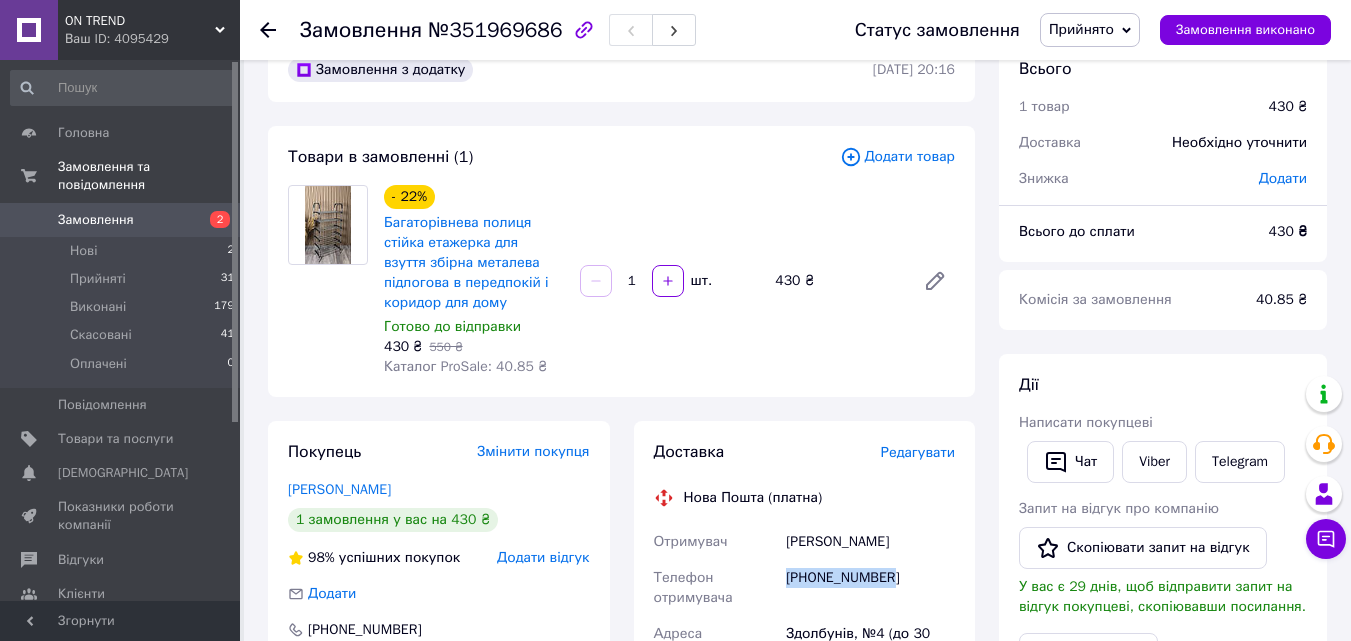 scroll, scrollTop: 0, scrollLeft: 0, axis: both 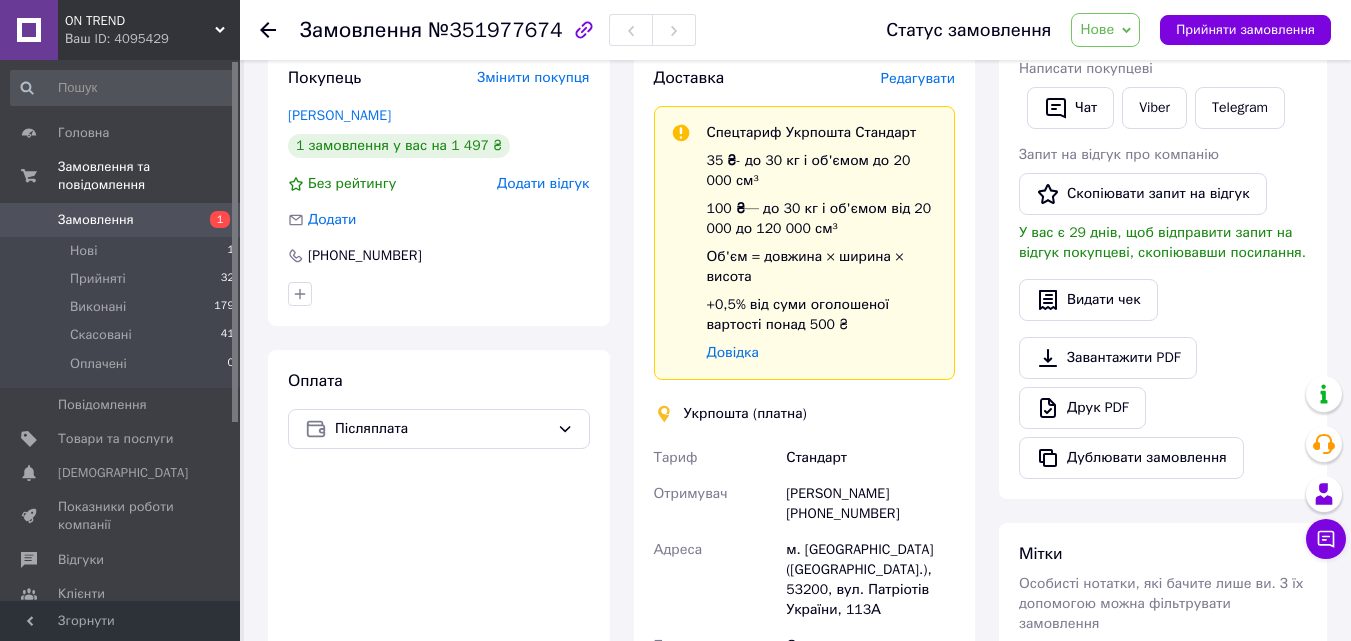 click on "Редагувати" at bounding box center (918, 78) 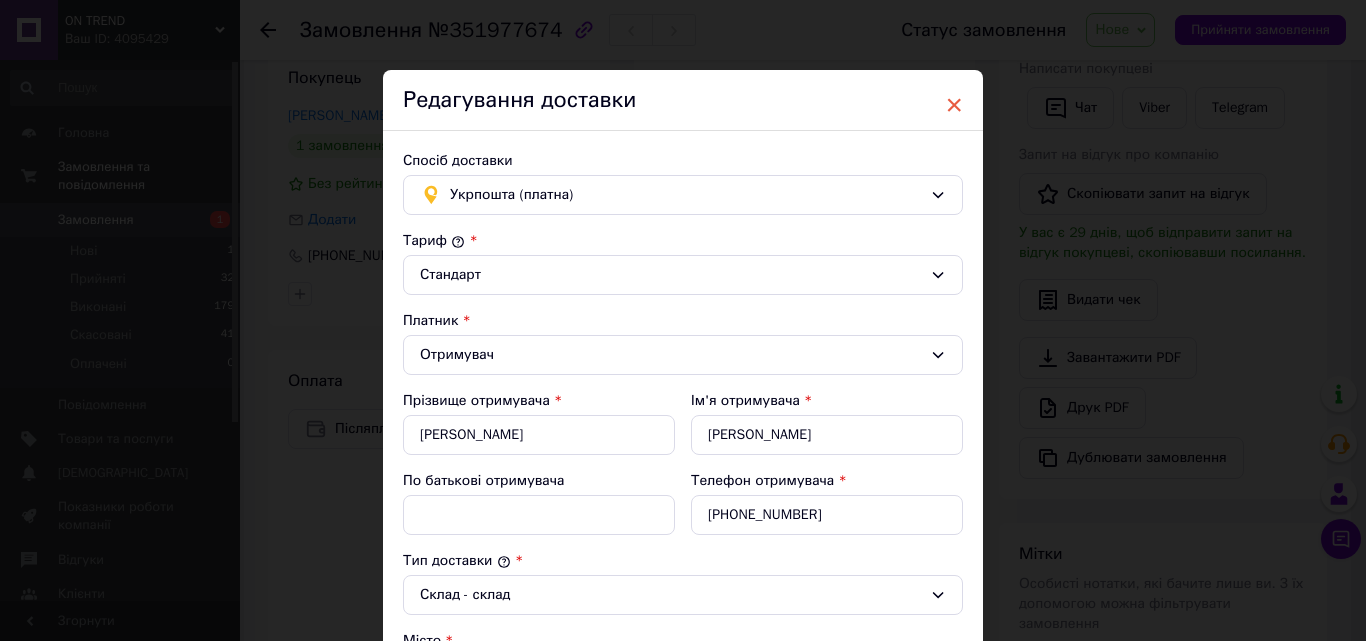 click on "×" at bounding box center [954, 105] 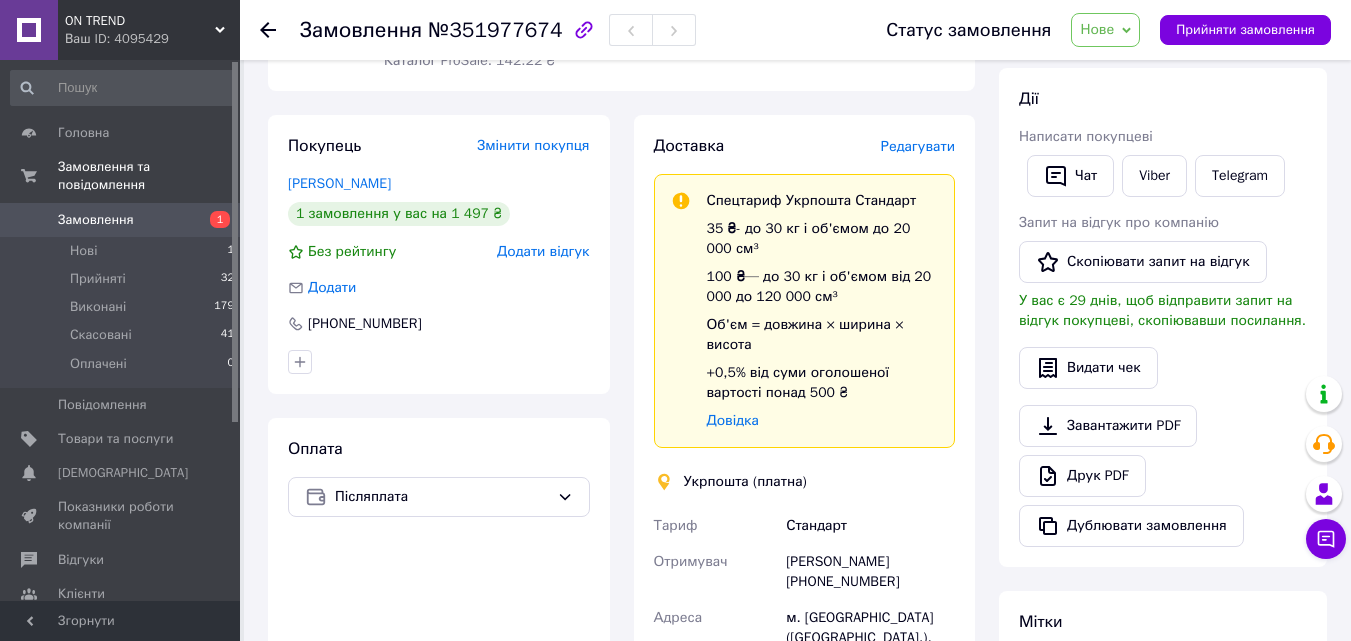 scroll, scrollTop: 100, scrollLeft: 0, axis: vertical 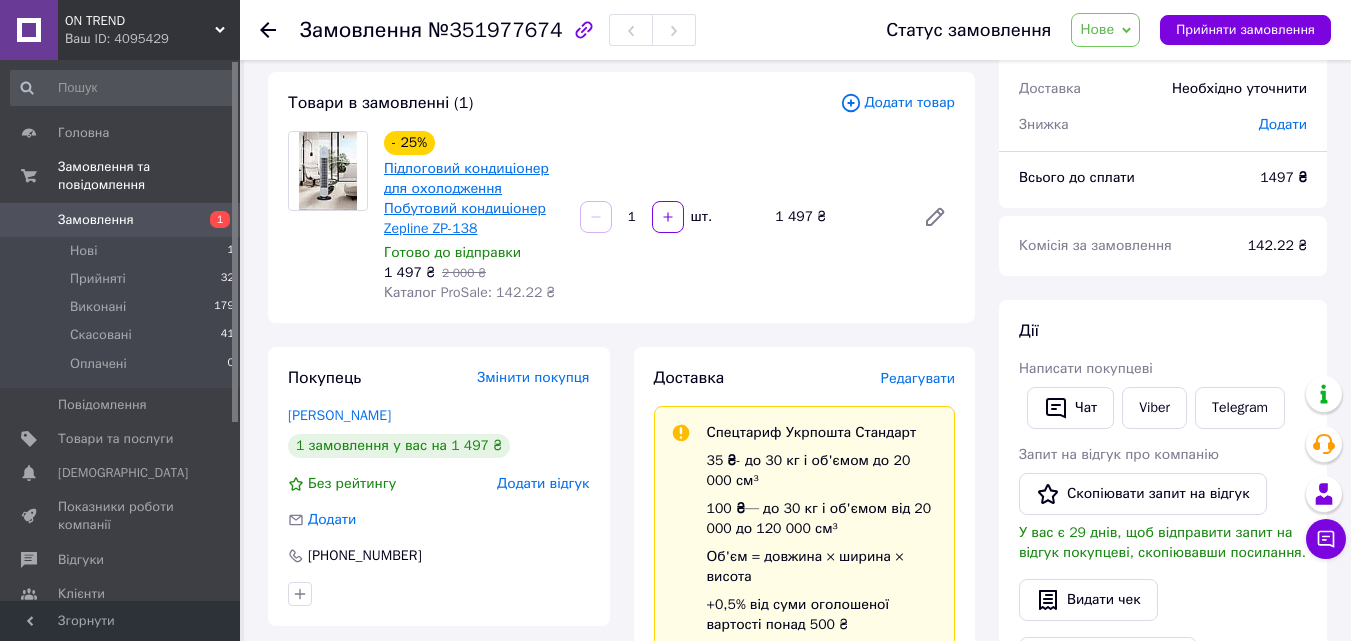 click on "Підлоговий кондиціонер для охолодження Побутовий кондиціонер Zepline ZP-138" at bounding box center (466, 198) 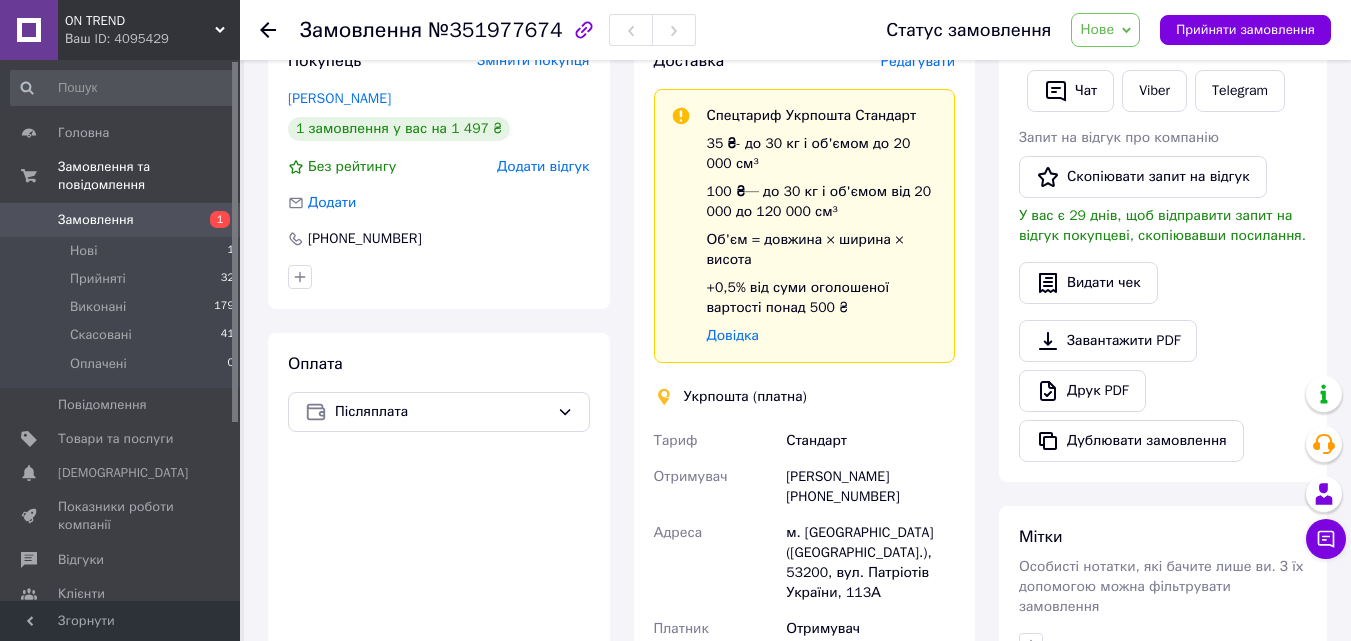 scroll, scrollTop: 600, scrollLeft: 0, axis: vertical 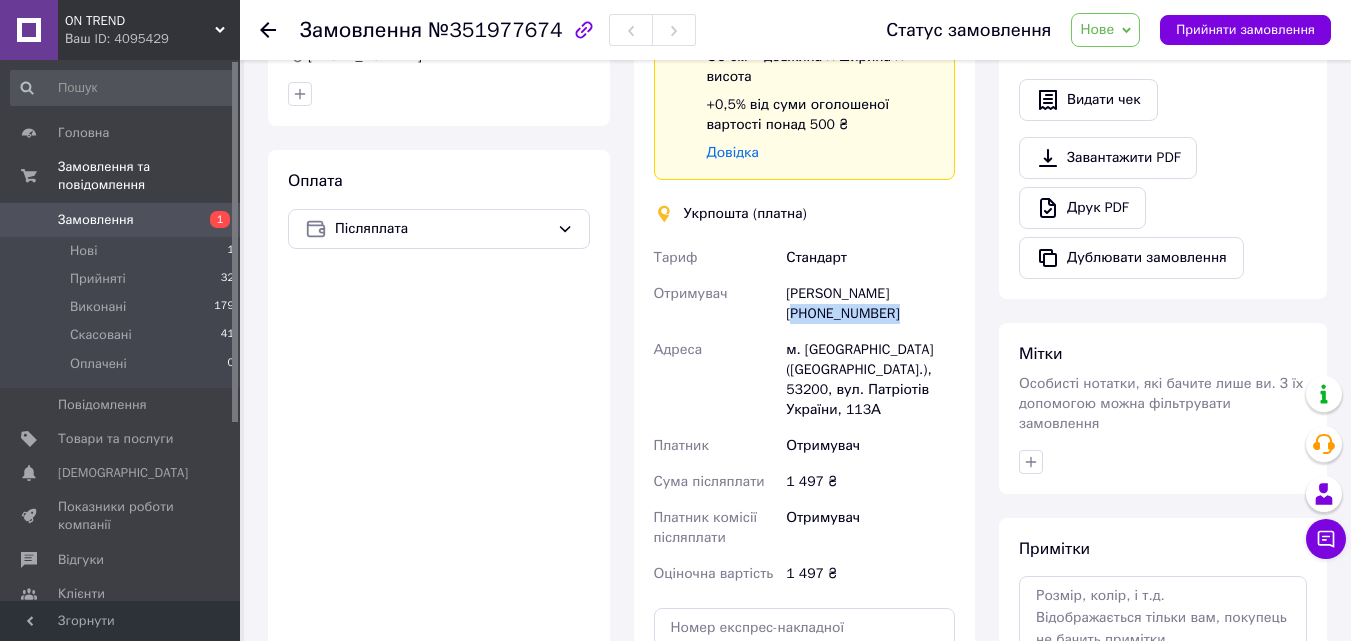 drag, startPoint x: 800, startPoint y: 317, endPoint x: 924, endPoint y: 327, distance: 124.40257 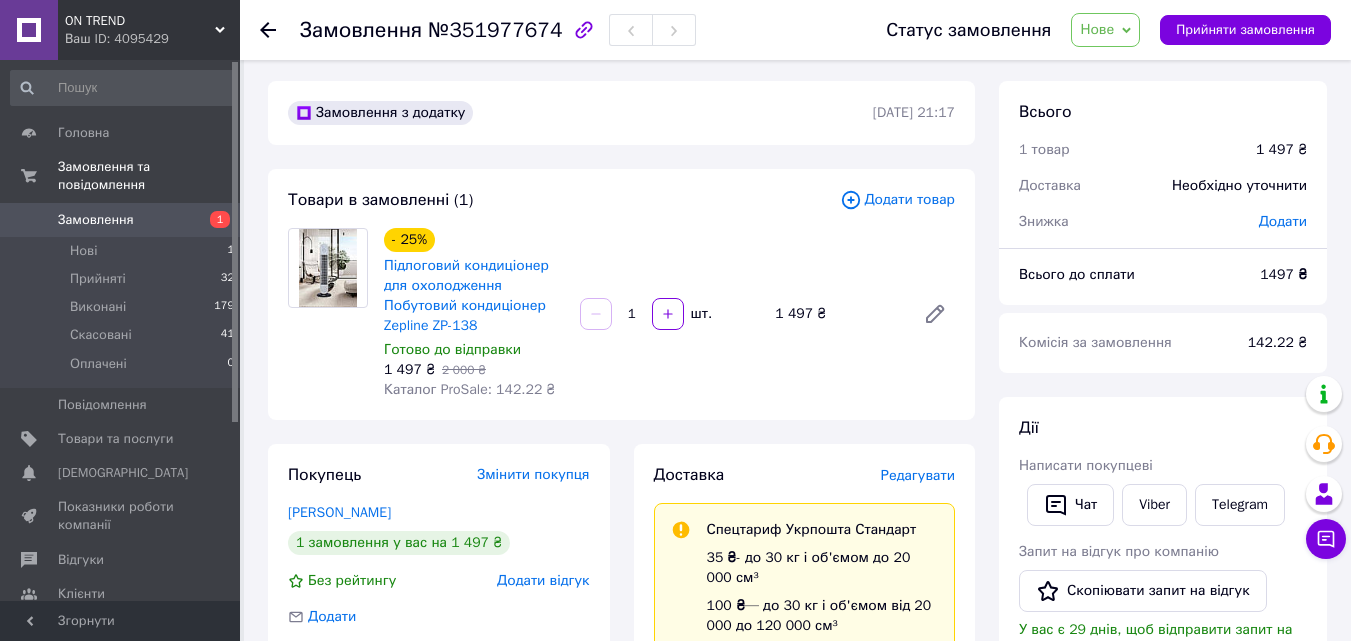 scroll, scrollTop: 0, scrollLeft: 0, axis: both 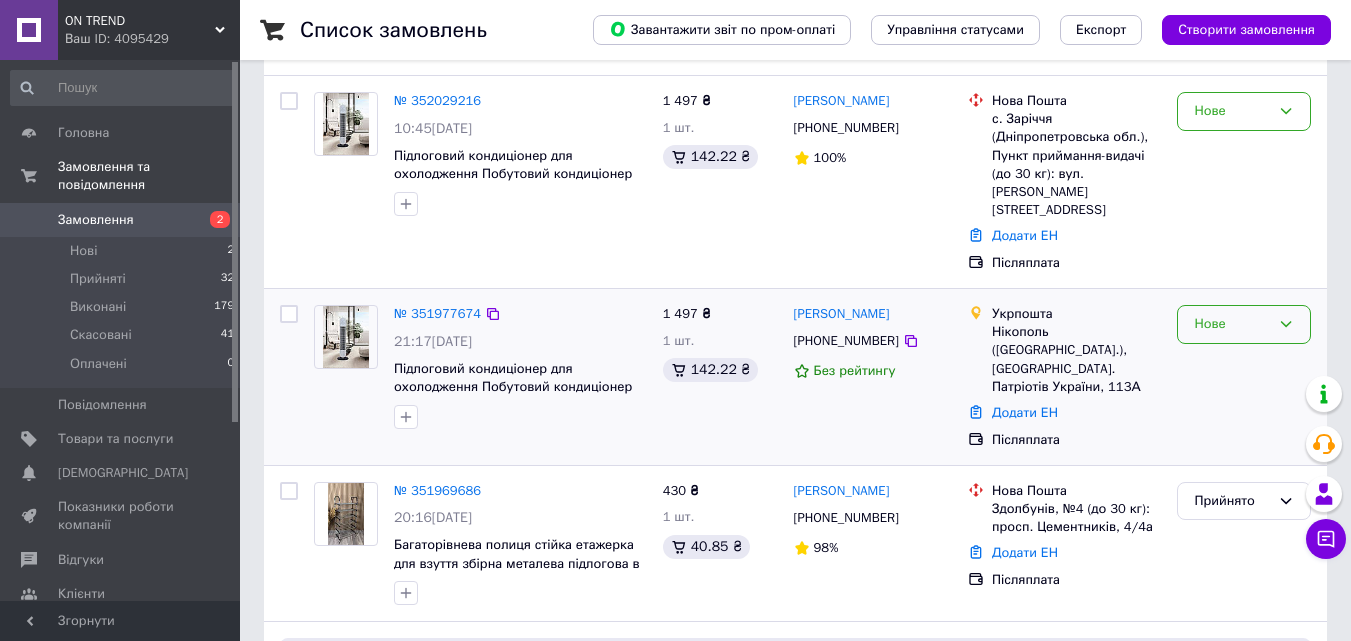 click on "Нове" at bounding box center (1232, 324) 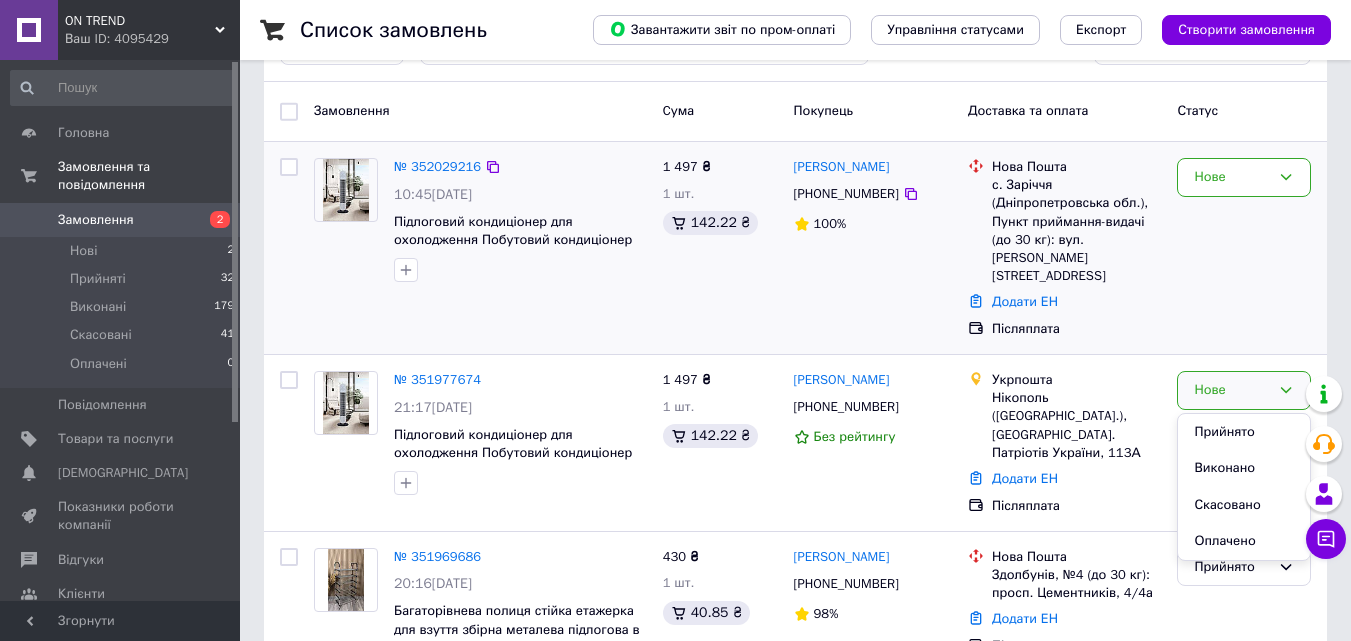 scroll, scrollTop: 100, scrollLeft: 0, axis: vertical 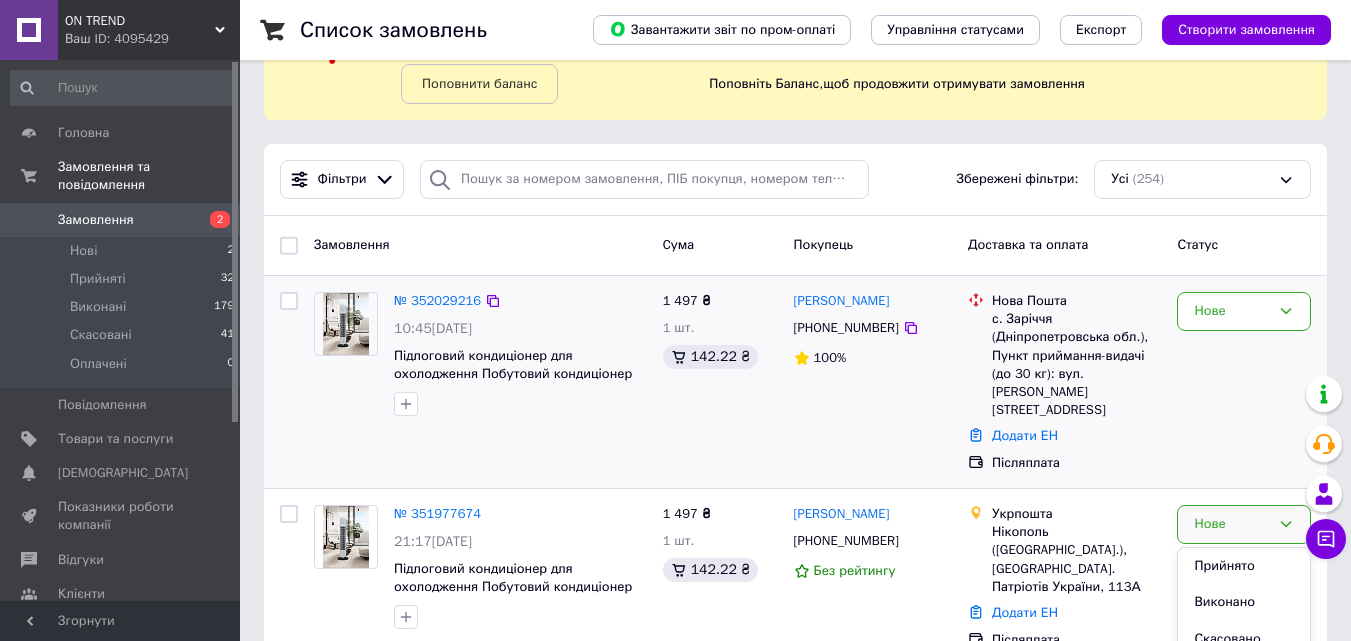 click on "Олена Кушнір +380989622584 100%" at bounding box center [873, 382] 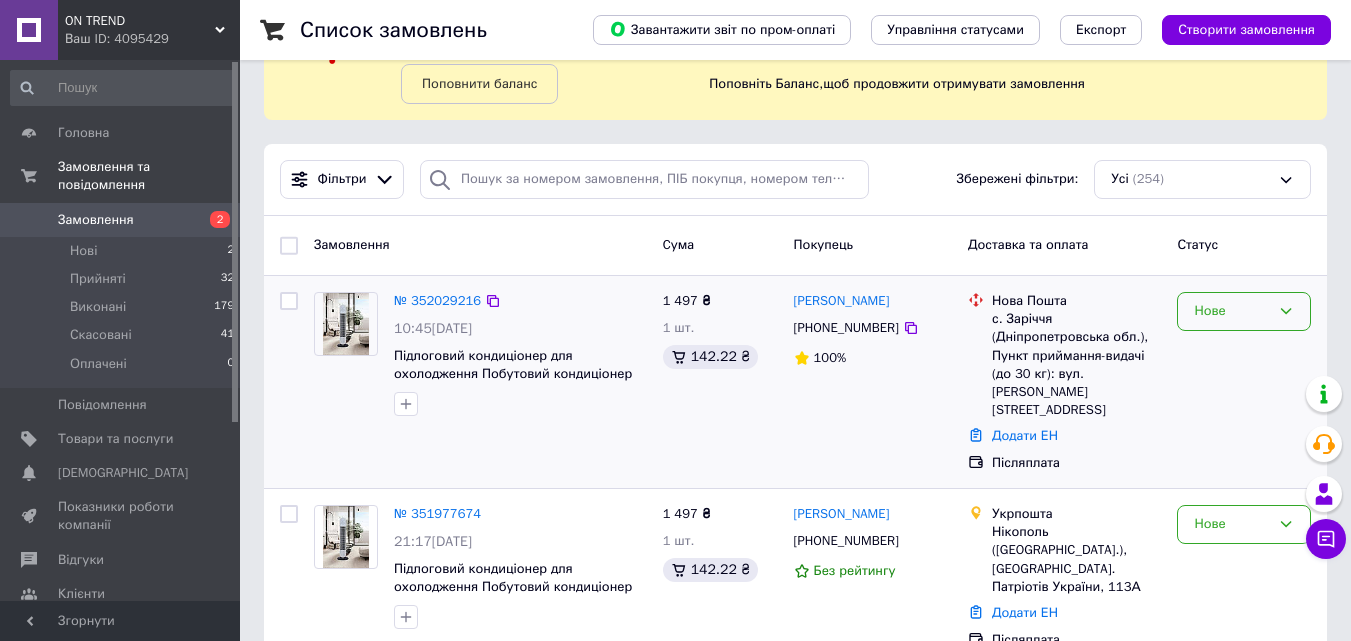 click on "Нове" at bounding box center [1232, 311] 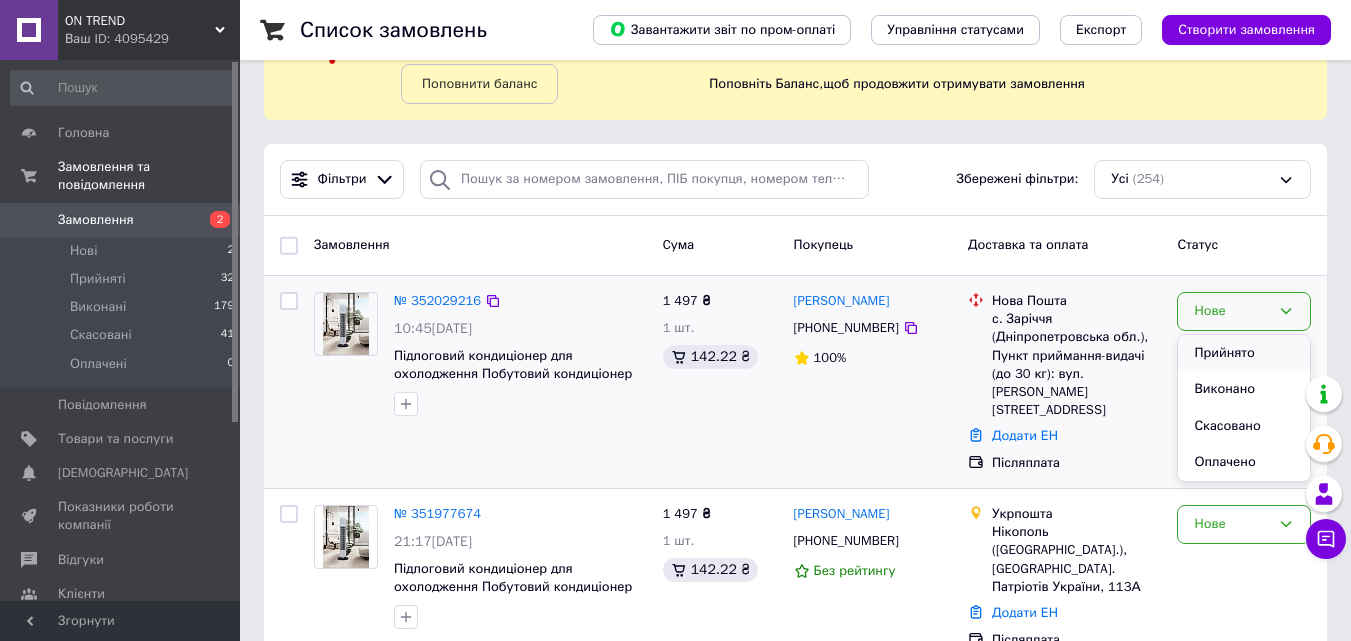 click on "Прийнято" at bounding box center (1244, 353) 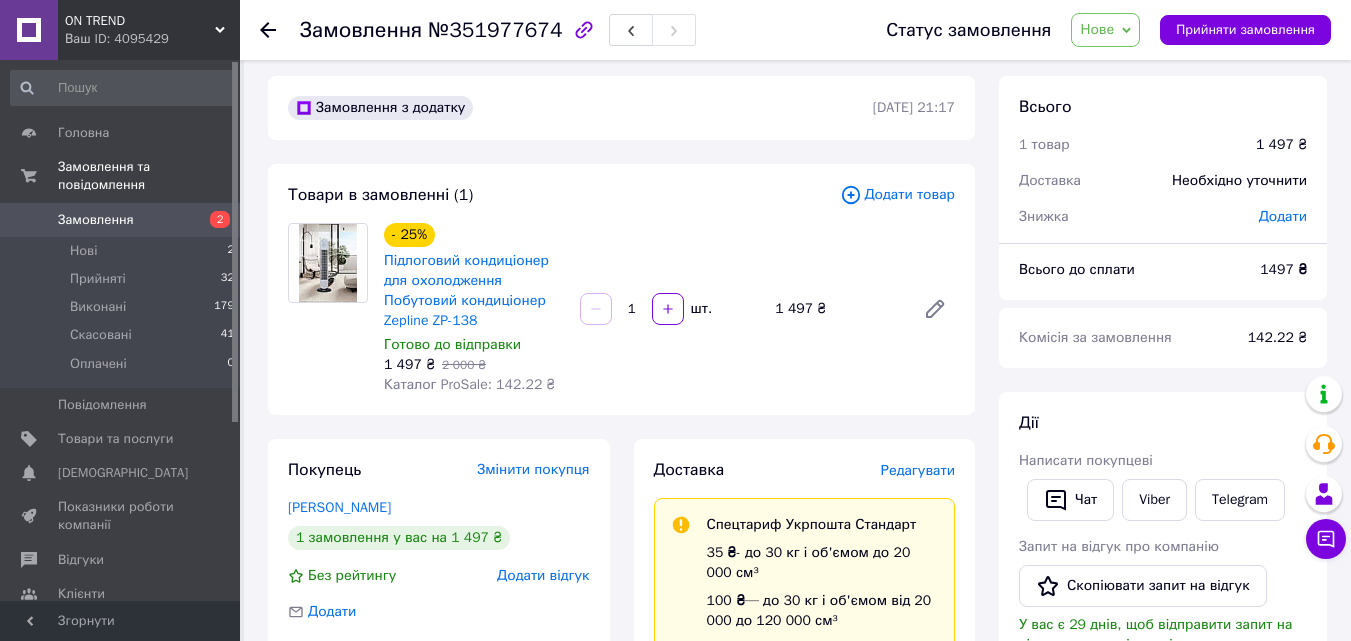 scroll, scrollTop: 0, scrollLeft: 0, axis: both 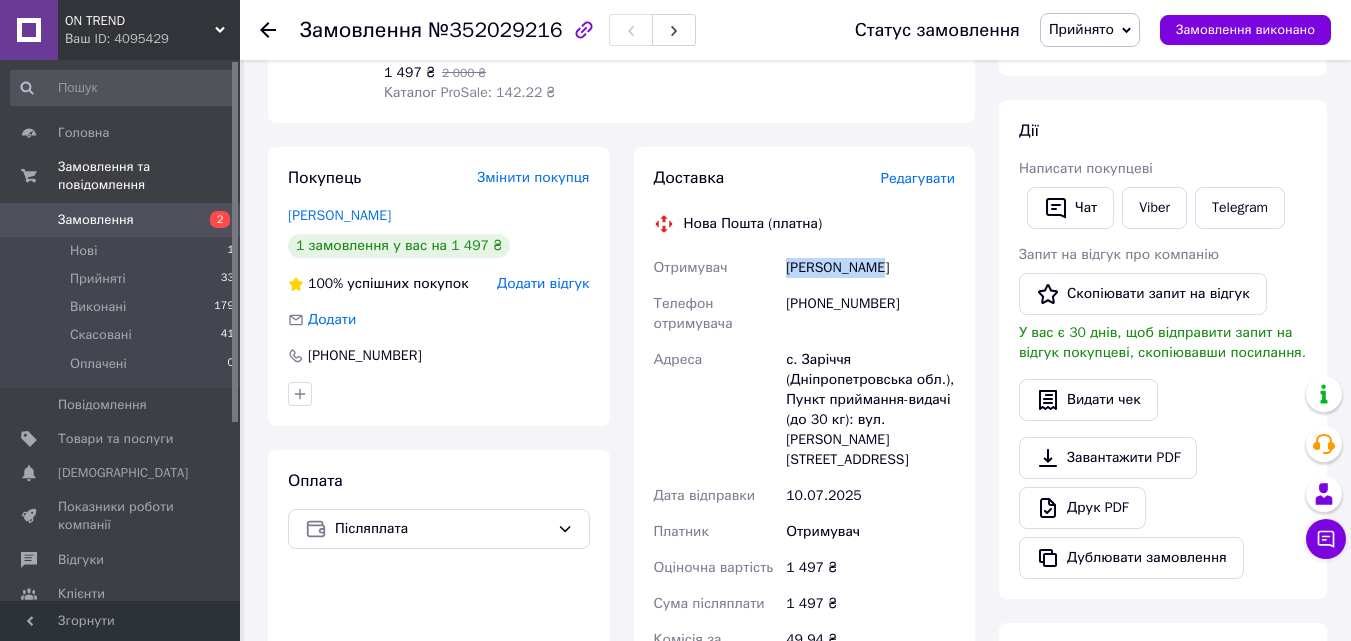 drag, startPoint x: 789, startPoint y: 269, endPoint x: 897, endPoint y: 267, distance: 108.01852 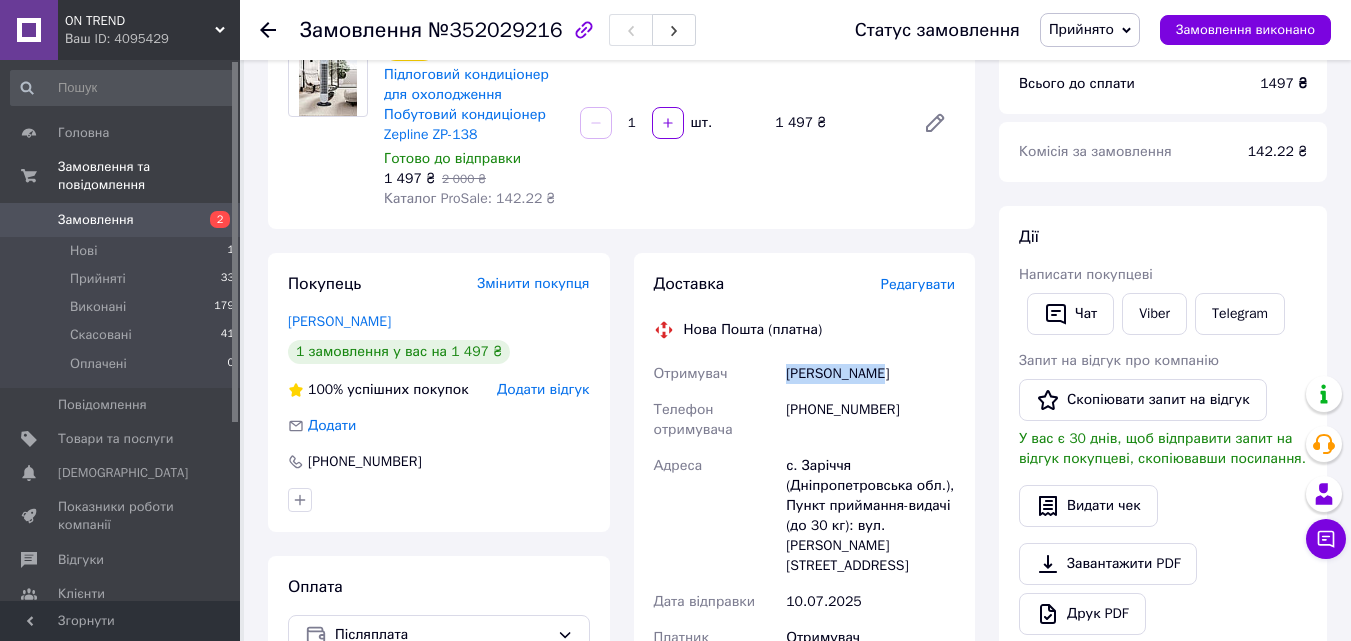 scroll, scrollTop: 0, scrollLeft: 0, axis: both 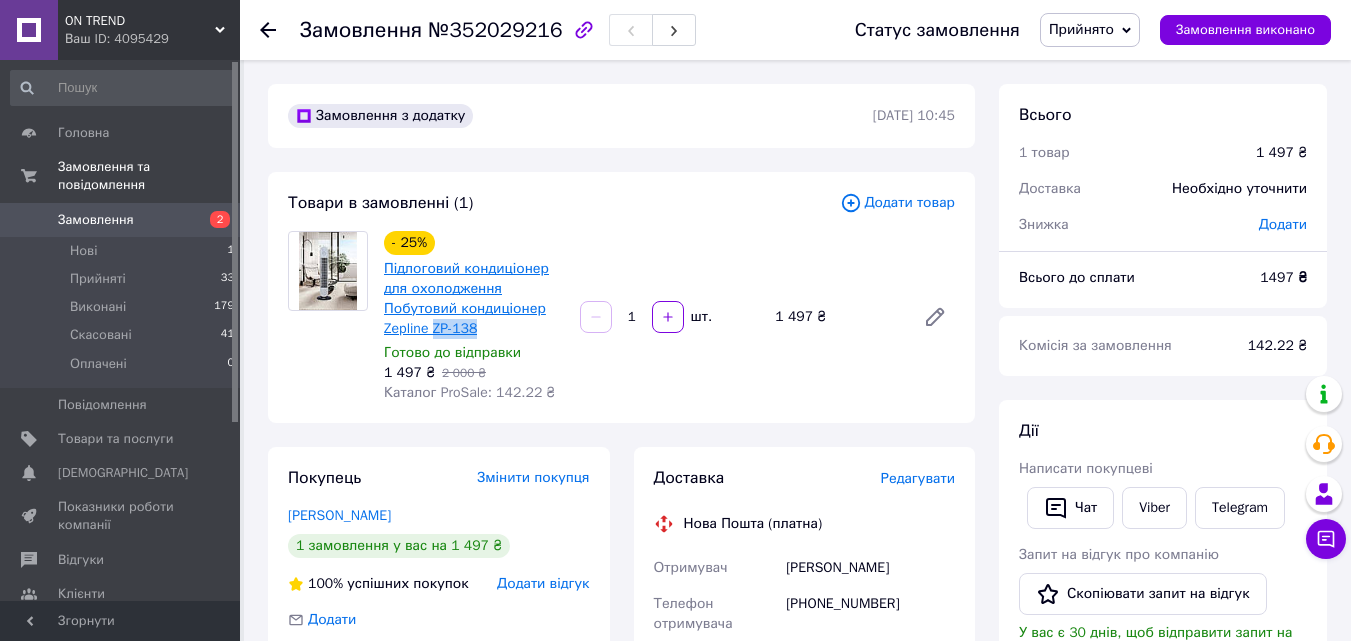 drag, startPoint x: 489, startPoint y: 328, endPoint x: 436, endPoint y: 325, distance: 53.08484 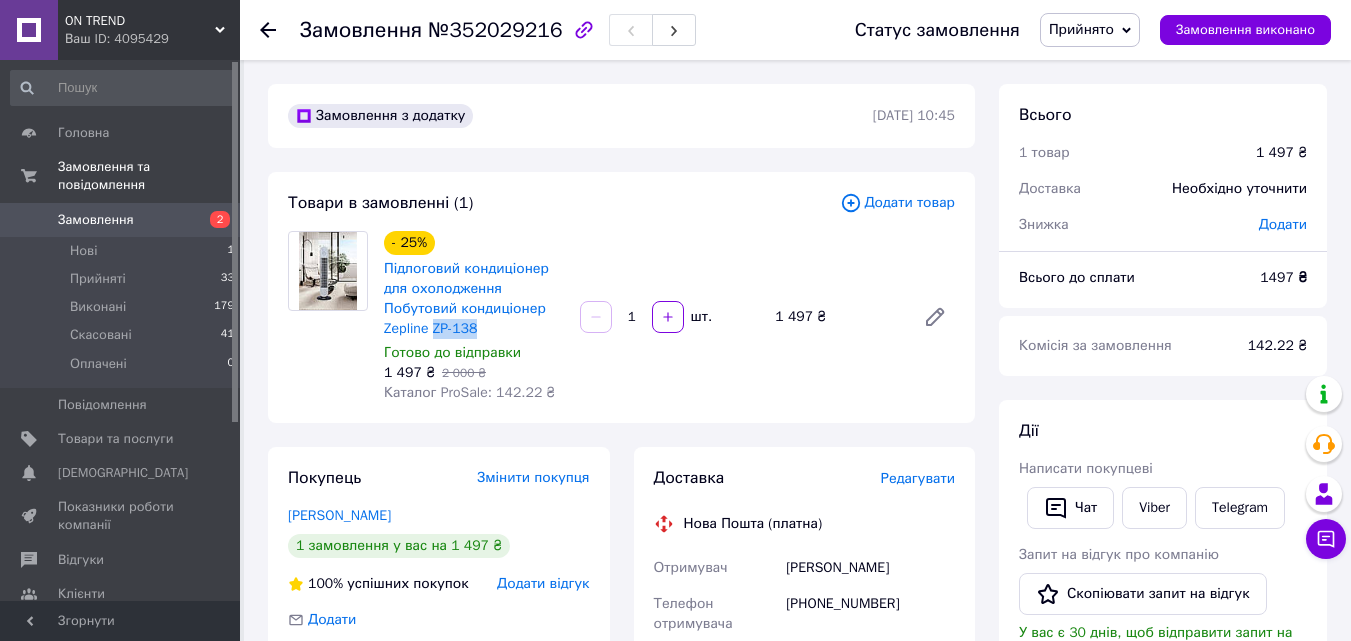 copy on "ZP-138" 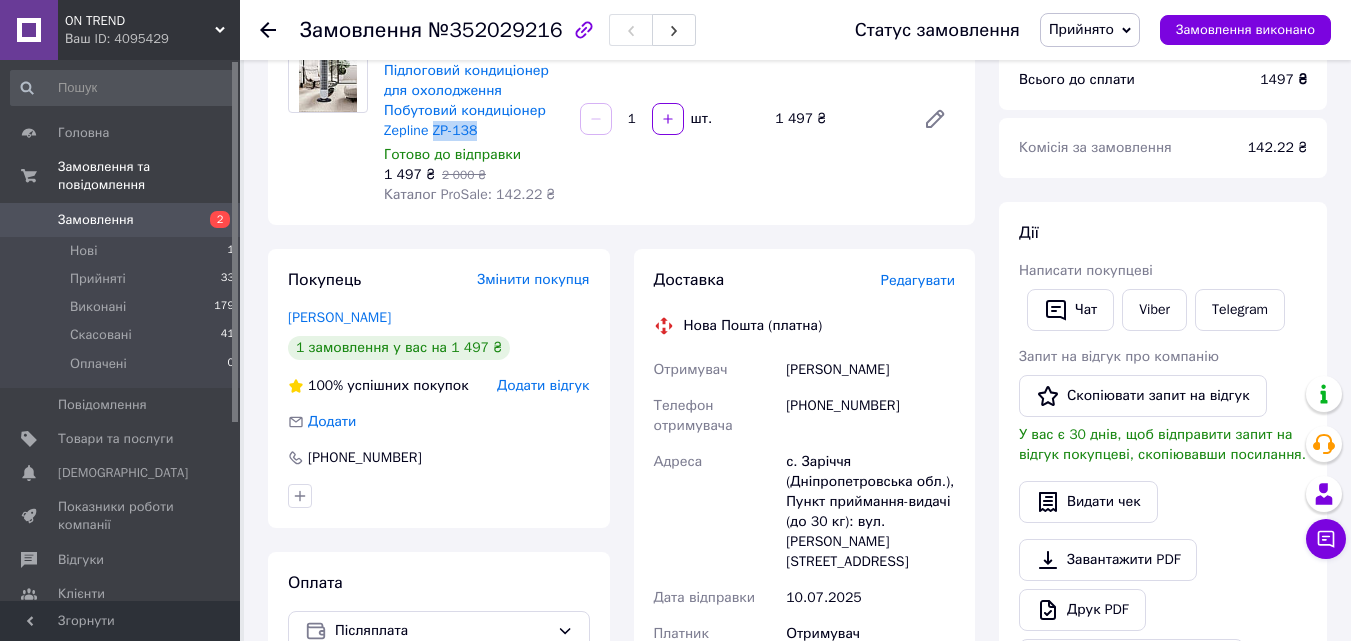 scroll, scrollTop: 200, scrollLeft: 0, axis: vertical 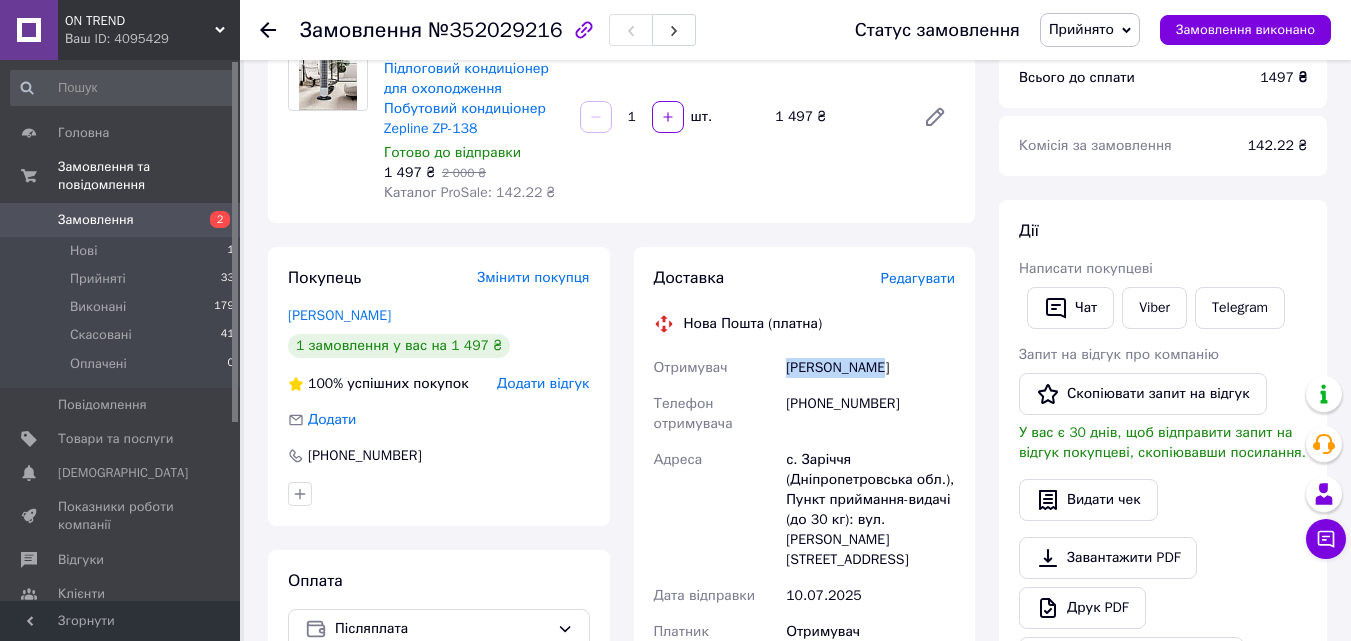 drag, startPoint x: 787, startPoint y: 366, endPoint x: 895, endPoint y: 362, distance: 108.07405 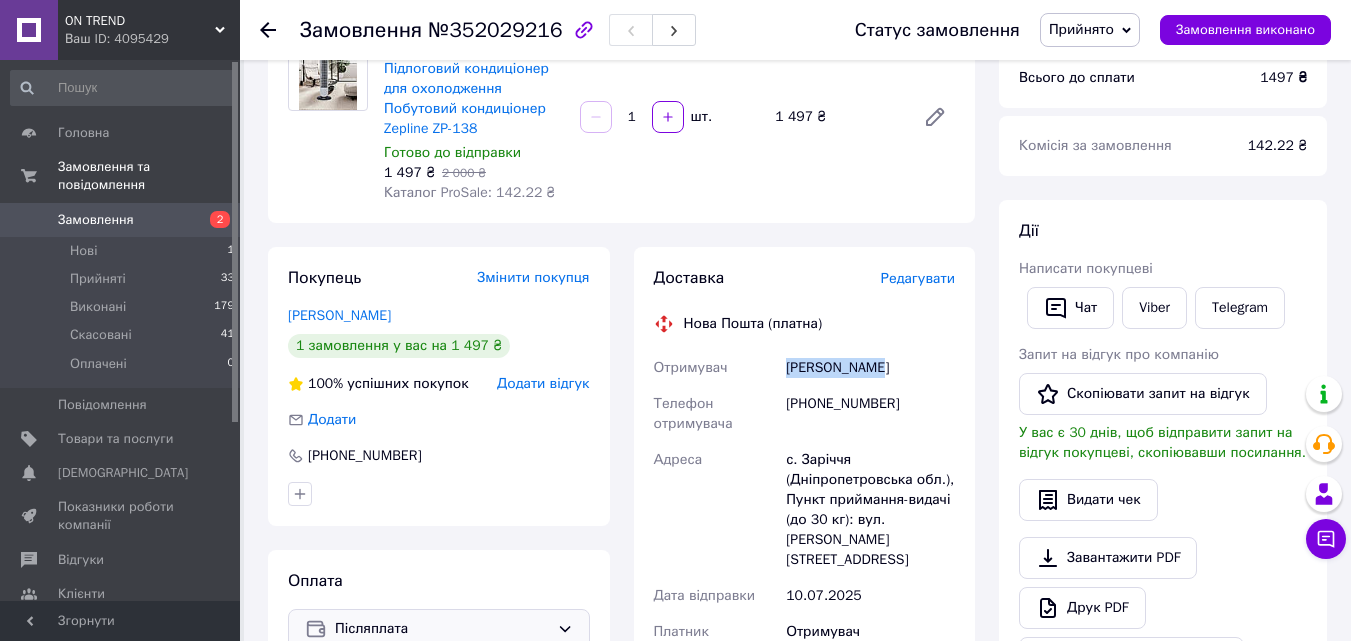 copy on "Отримувач [PERSON_NAME]" 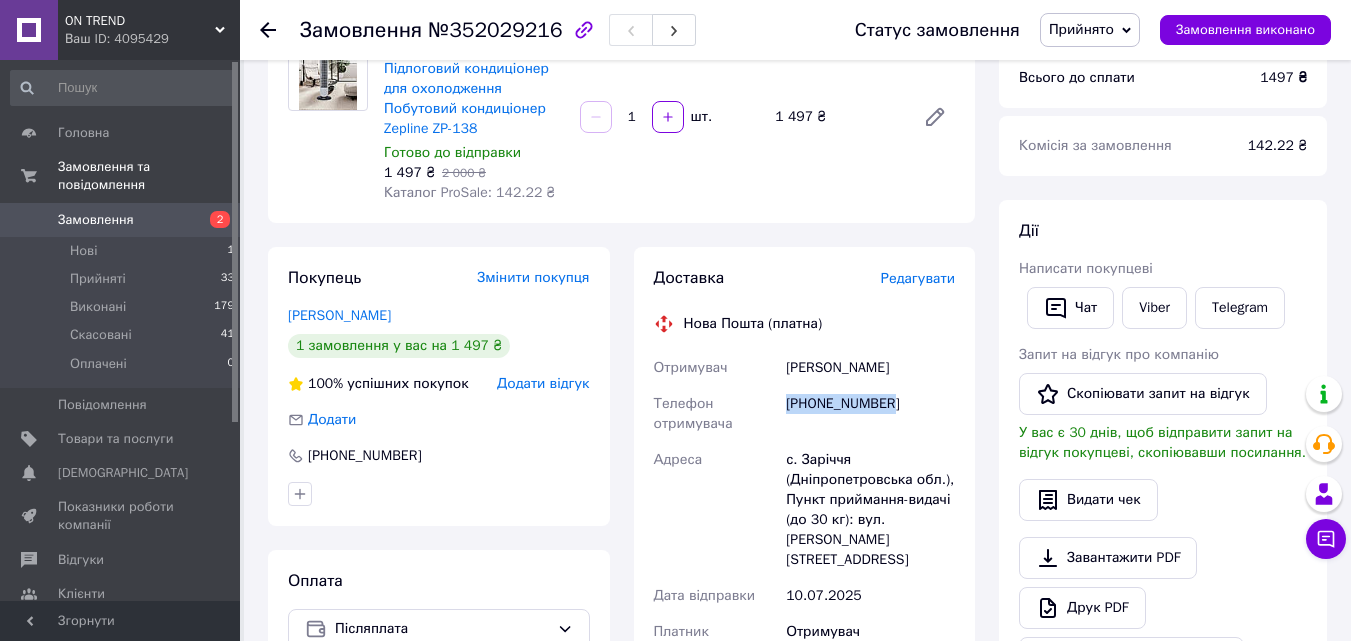 drag, startPoint x: 797, startPoint y: 398, endPoint x: 897, endPoint y: 402, distance: 100.07997 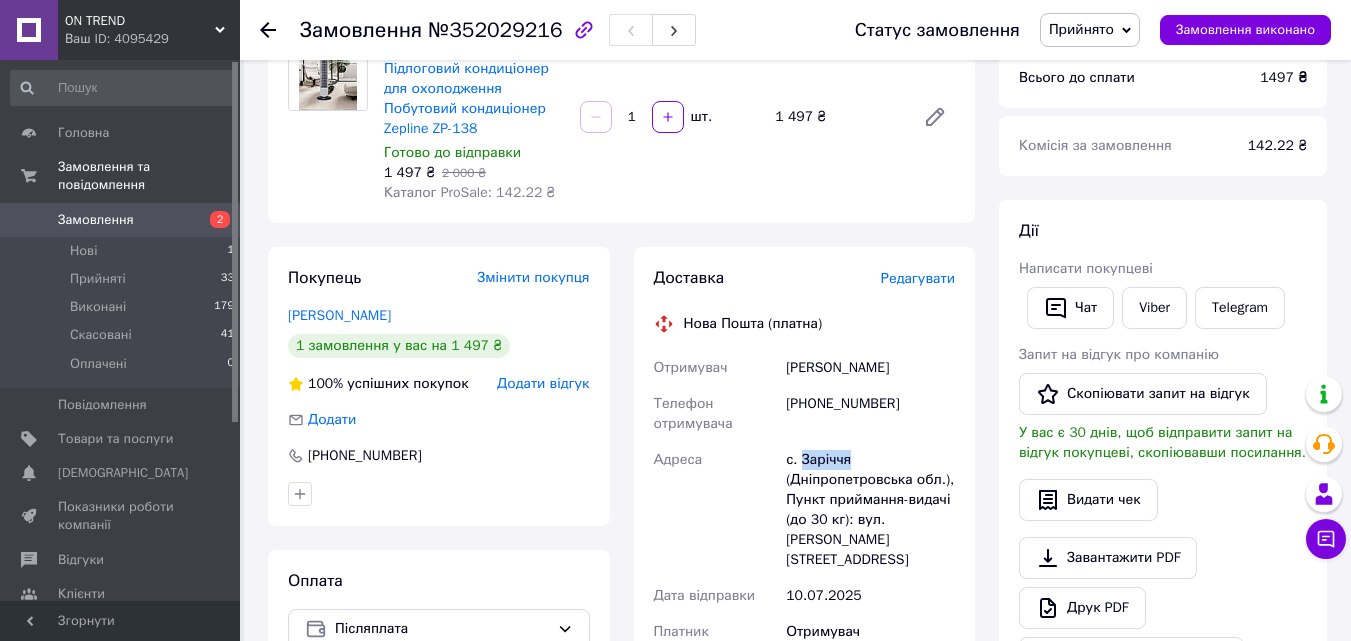 drag, startPoint x: 801, startPoint y: 460, endPoint x: 866, endPoint y: 457, distance: 65.06919 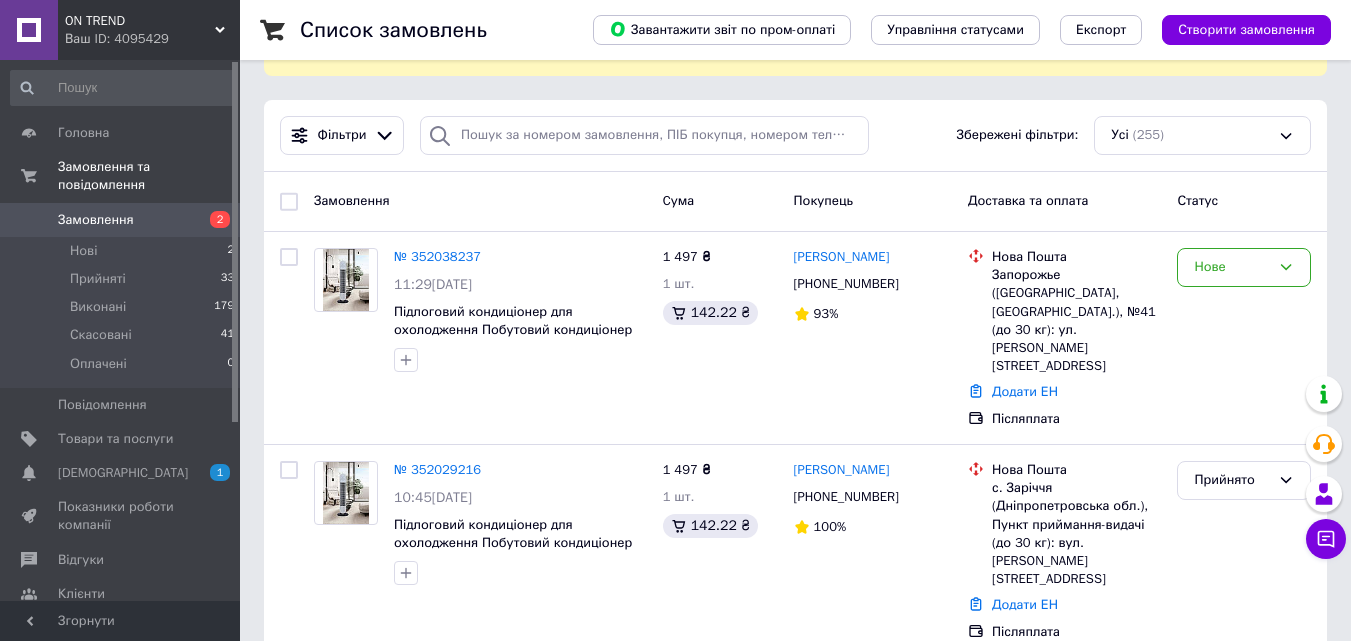 scroll, scrollTop: 200, scrollLeft: 0, axis: vertical 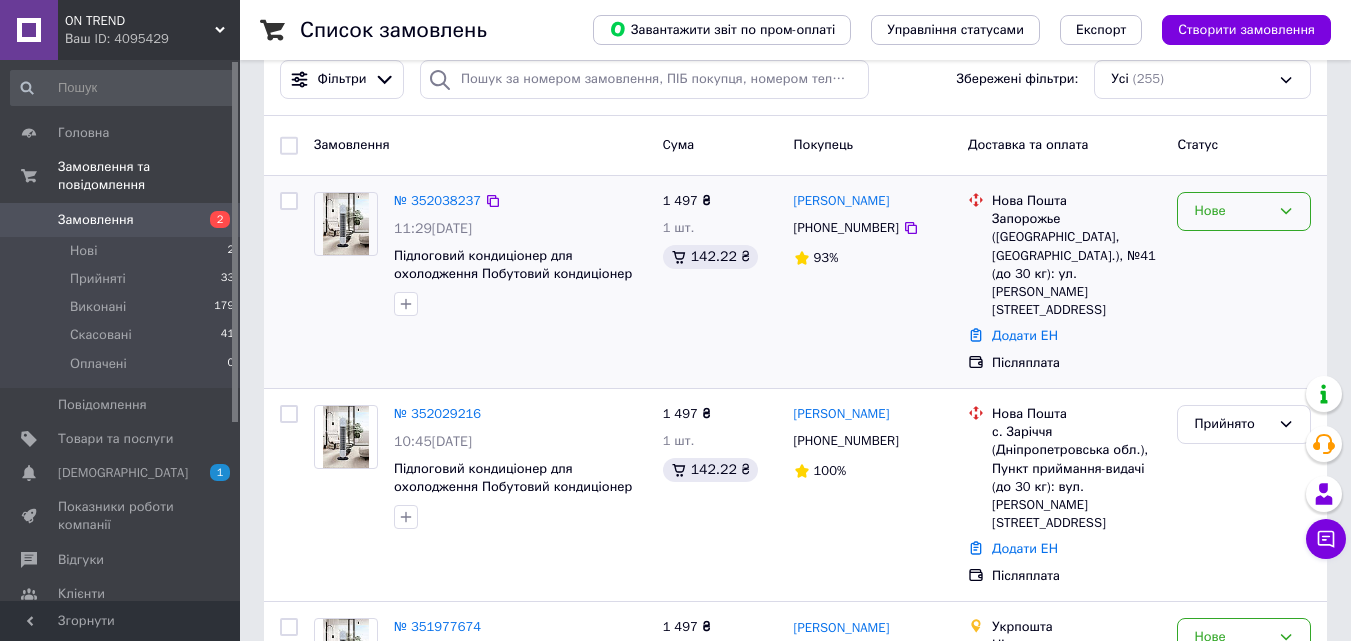 click on "Нове" at bounding box center (1232, 211) 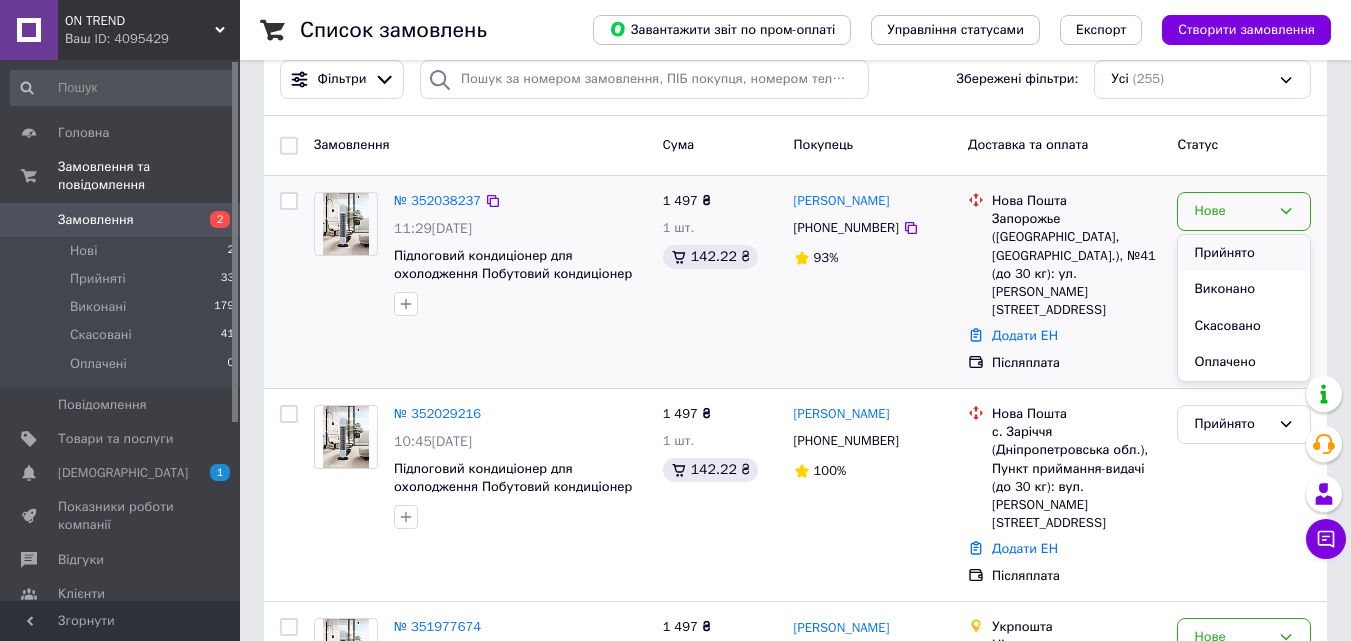 click on "Прийнято" at bounding box center [1244, 253] 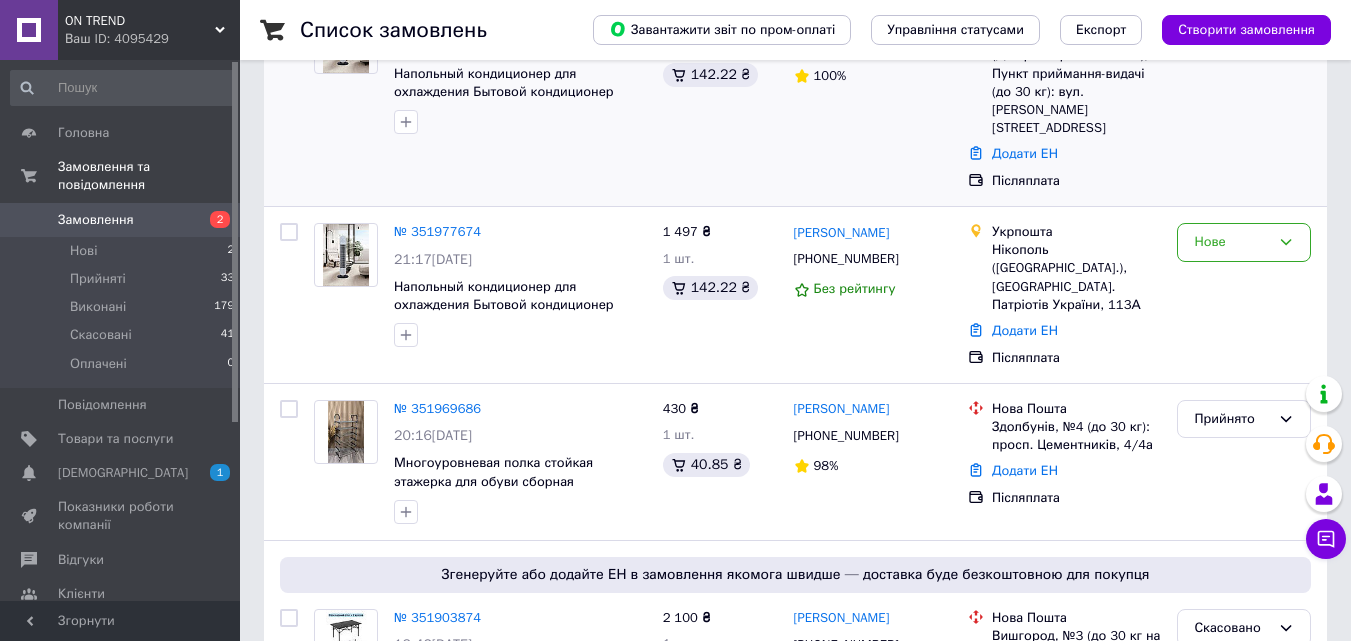 scroll, scrollTop: 600, scrollLeft: 0, axis: vertical 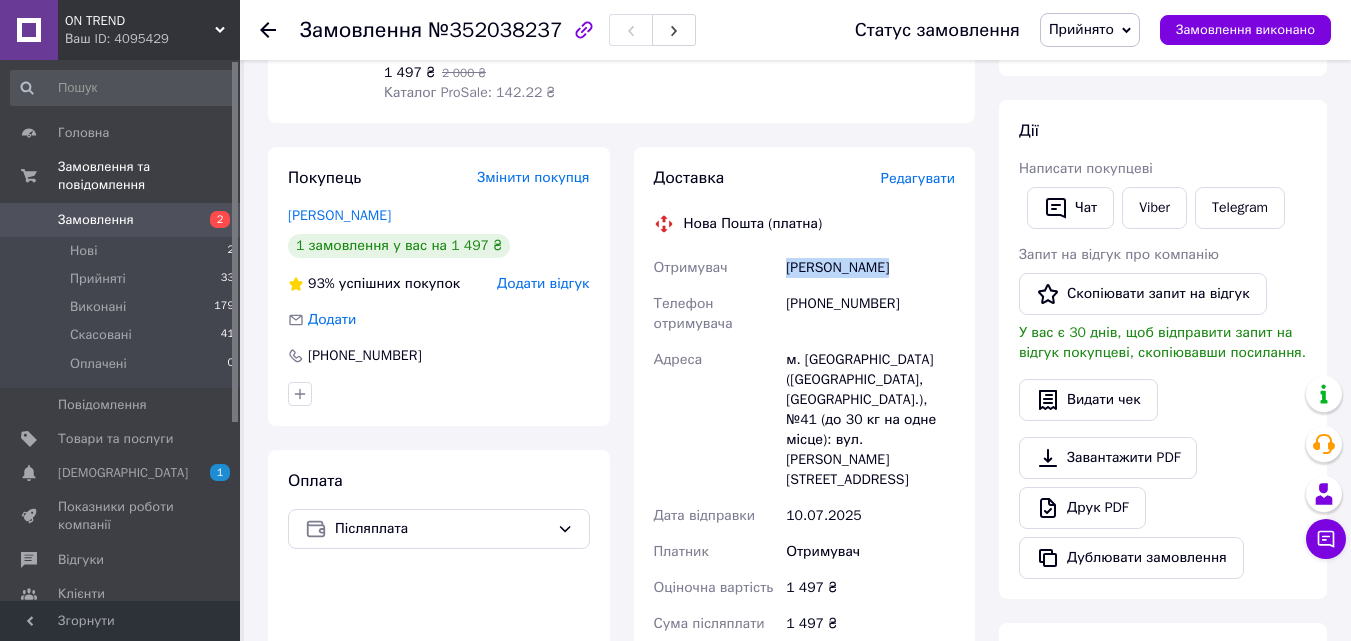 drag, startPoint x: 782, startPoint y: 262, endPoint x: 925, endPoint y: 267, distance: 143.08739 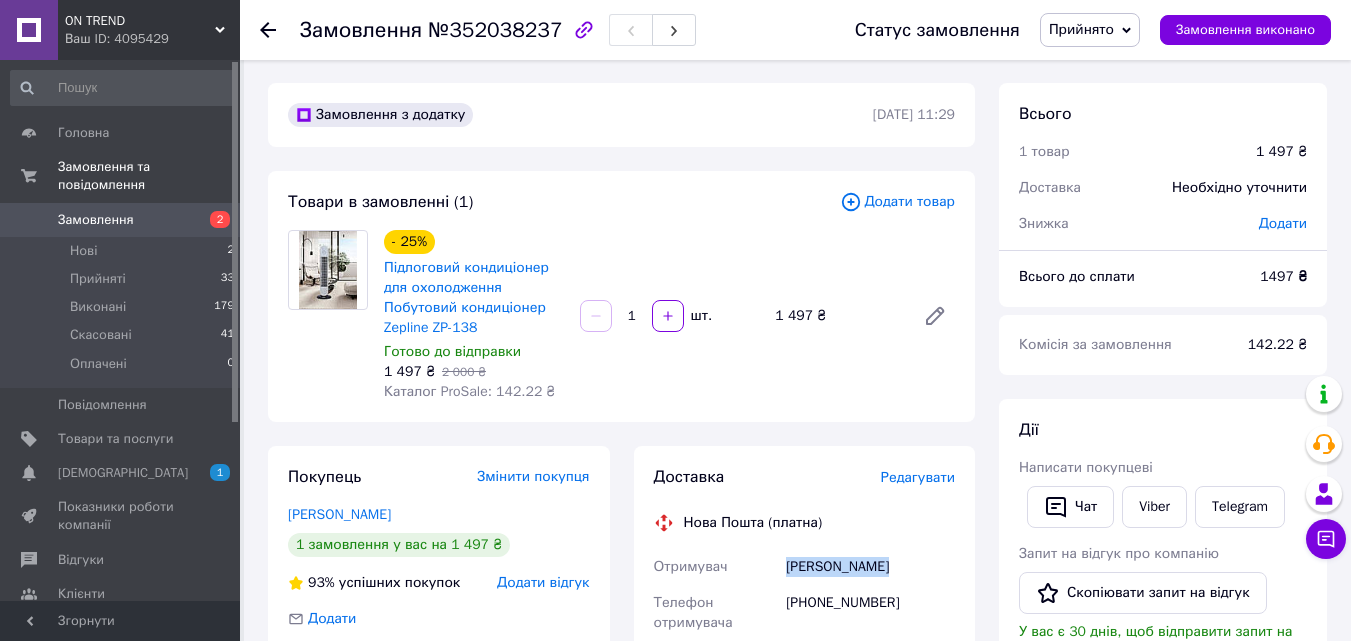 scroll, scrollTop: 0, scrollLeft: 0, axis: both 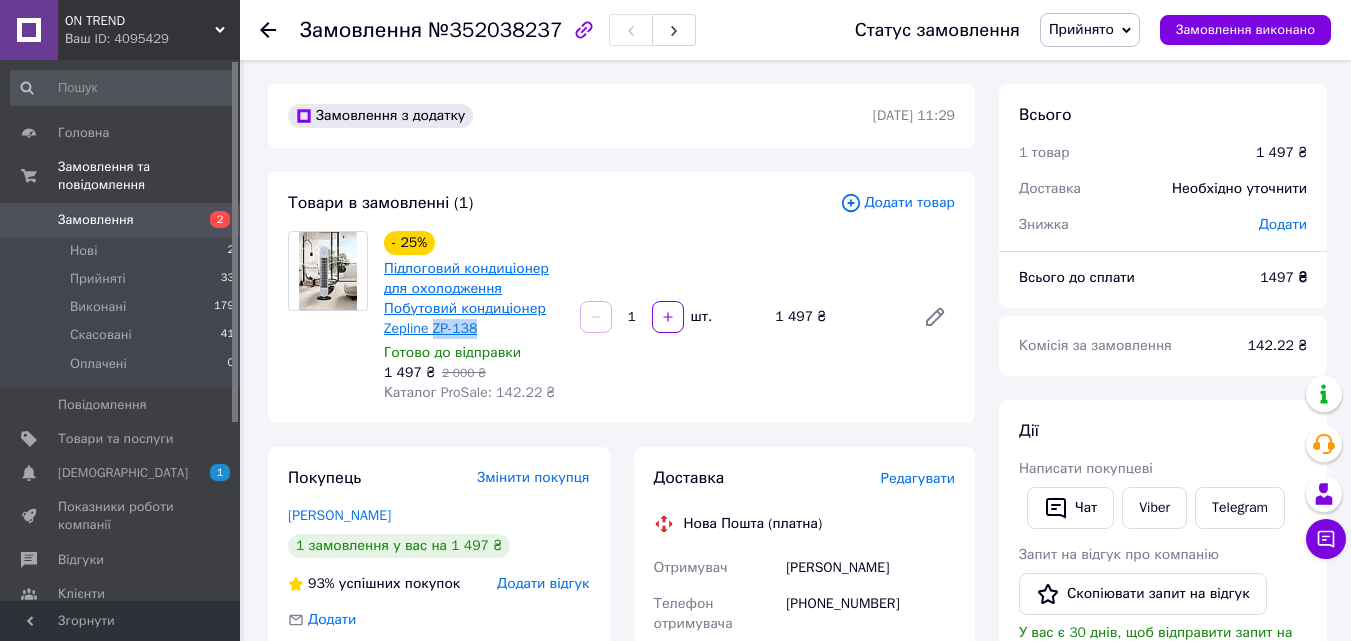 drag, startPoint x: 485, startPoint y: 327, endPoint x: 432, endPoint y: 326, distance: 53.009434 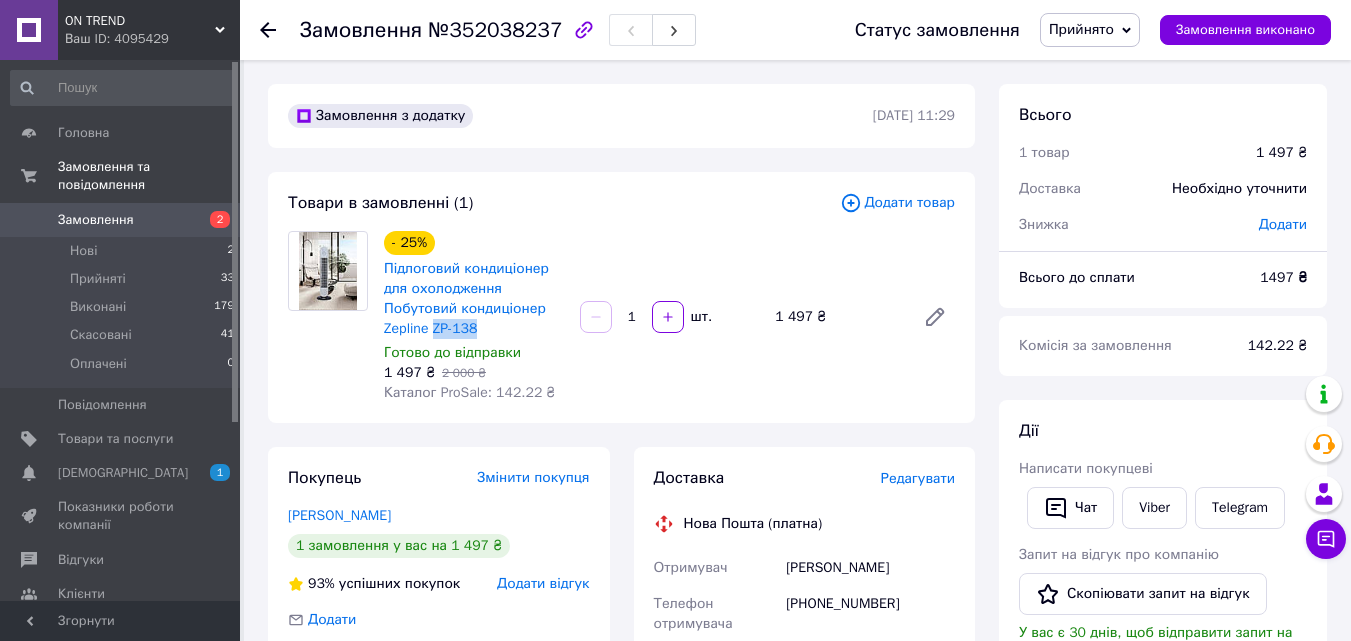 scroll, scrollTop: 200, scrollLeft: 0, axis: vertical 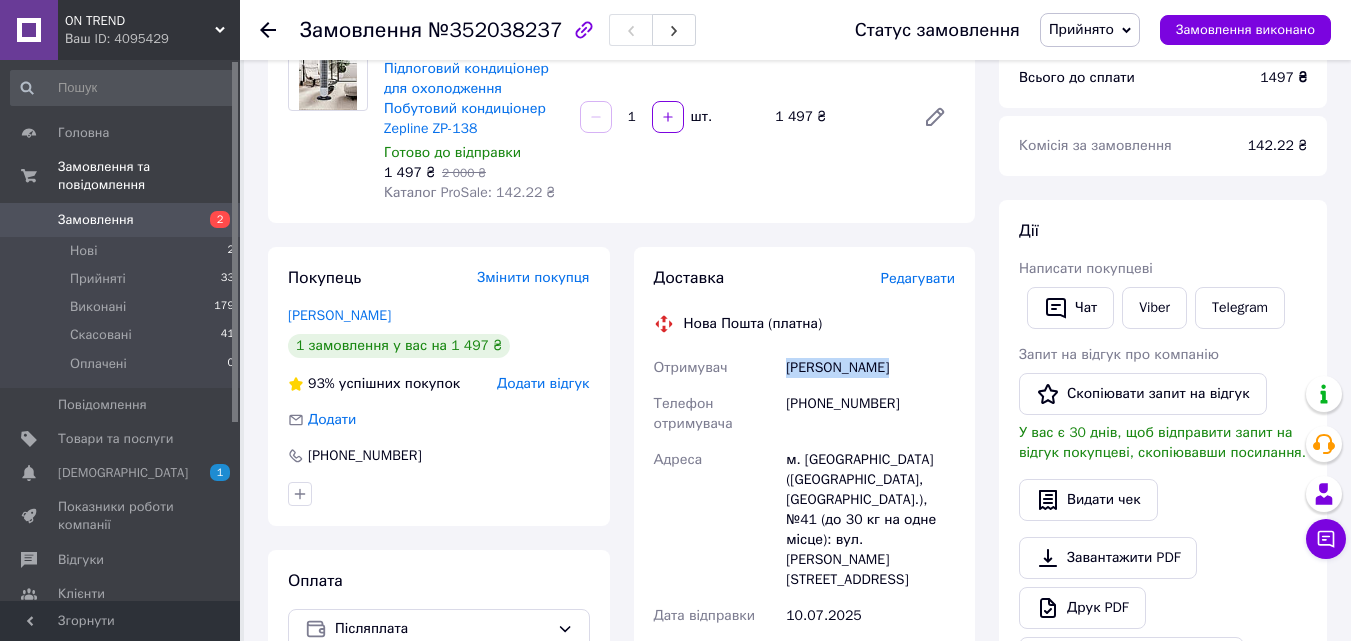 drag, startPoint x: 785, startPoint y: 367, endPoint x: 910, endPoint y: 371, distance: 125.06398 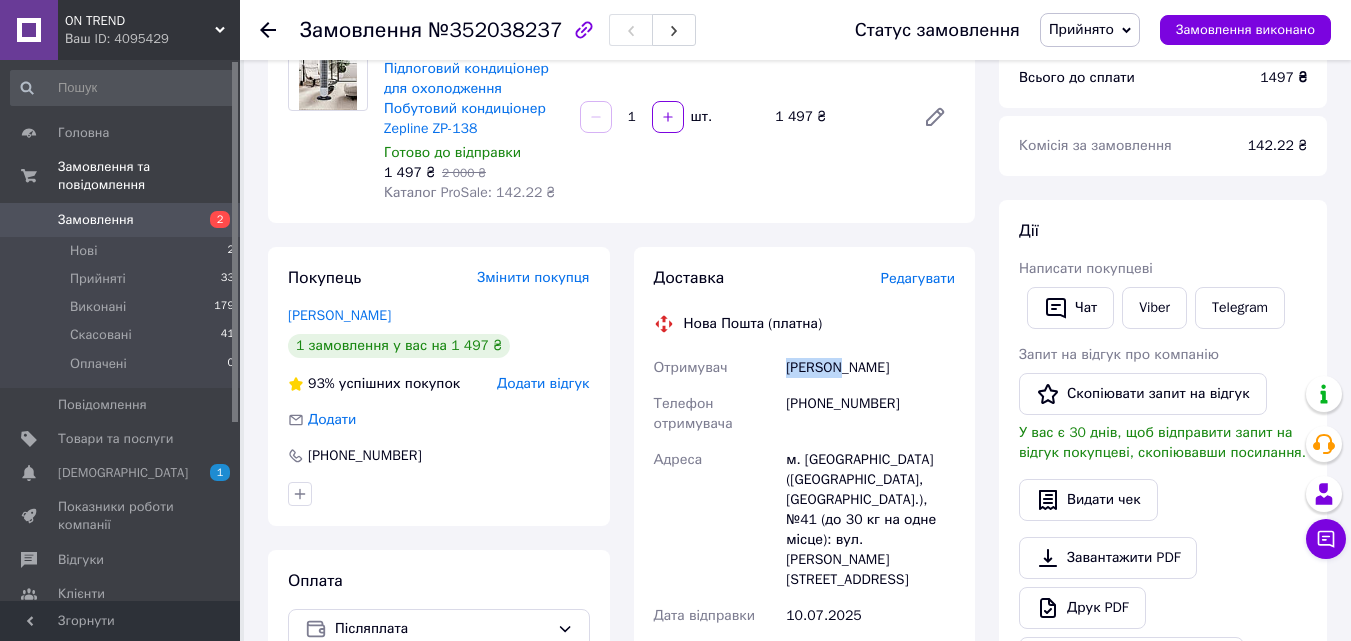 drag, startPoint x: 841, startPoint y: 365, endPoint x: 772, endPoint y: 370, distance: 69.18092 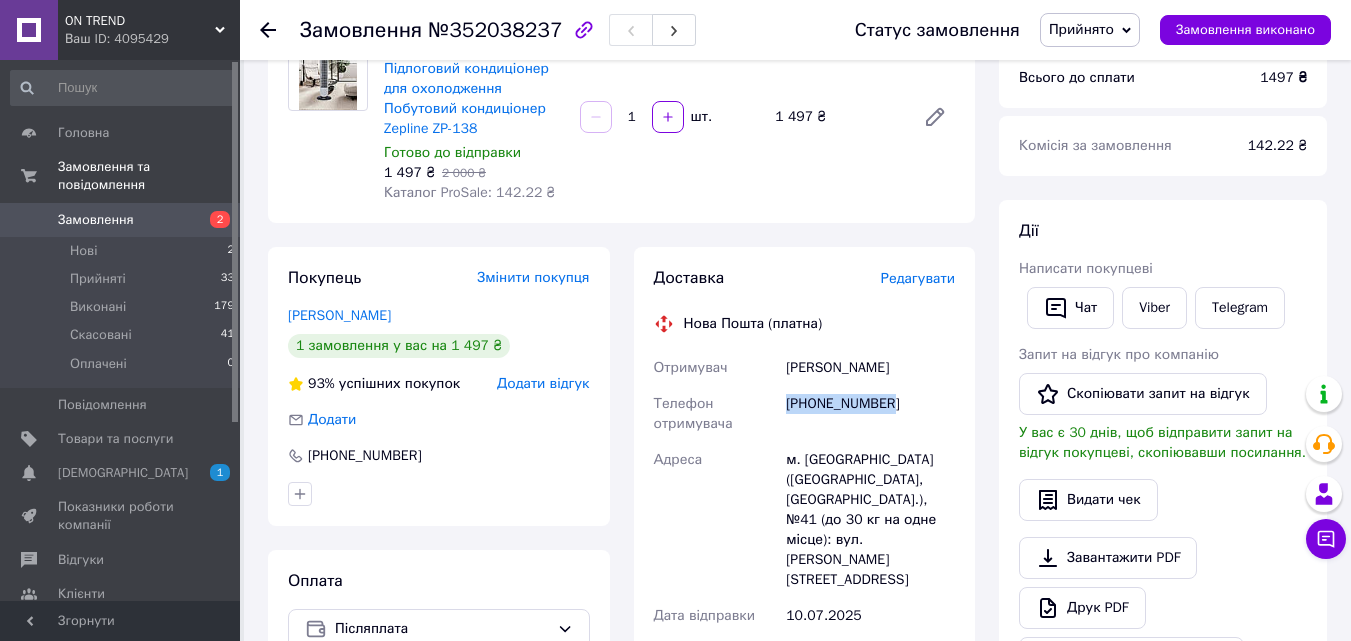 drag, startPoint x: 786, startPoint y: 403, endPoint x: 900, endPoint y: 403, distance: 114 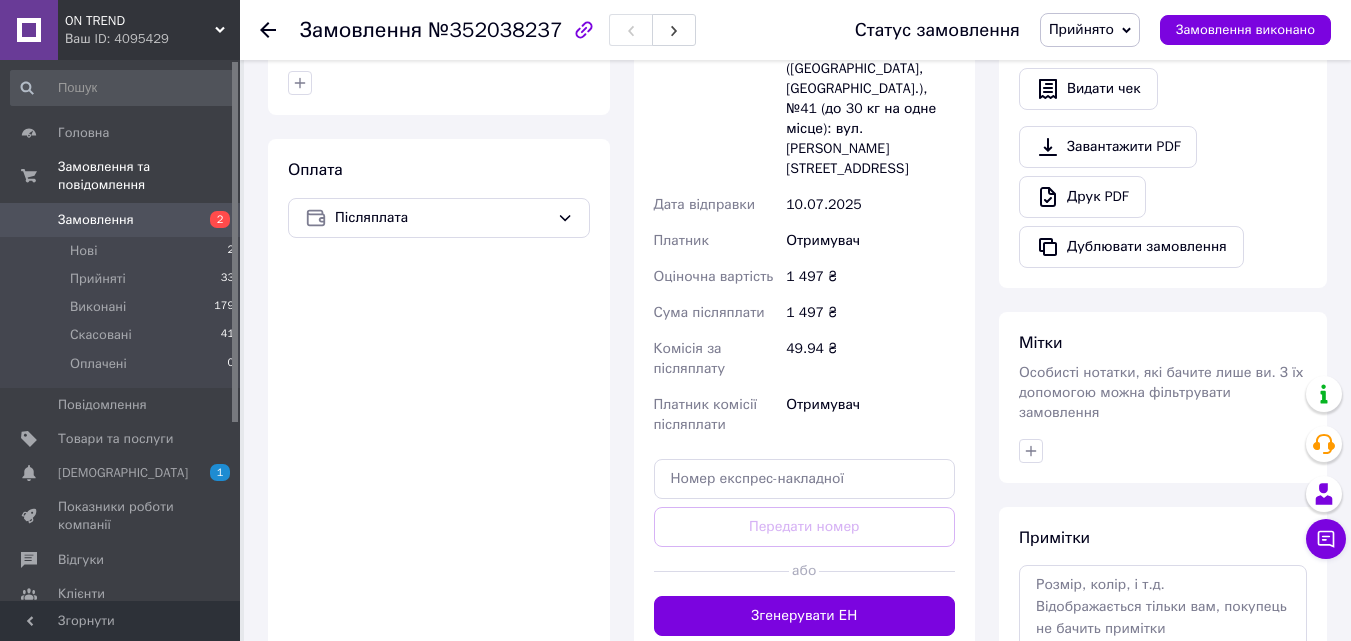scroll, scrollTop: 781, scrollLeft: 0, axis: vertical 